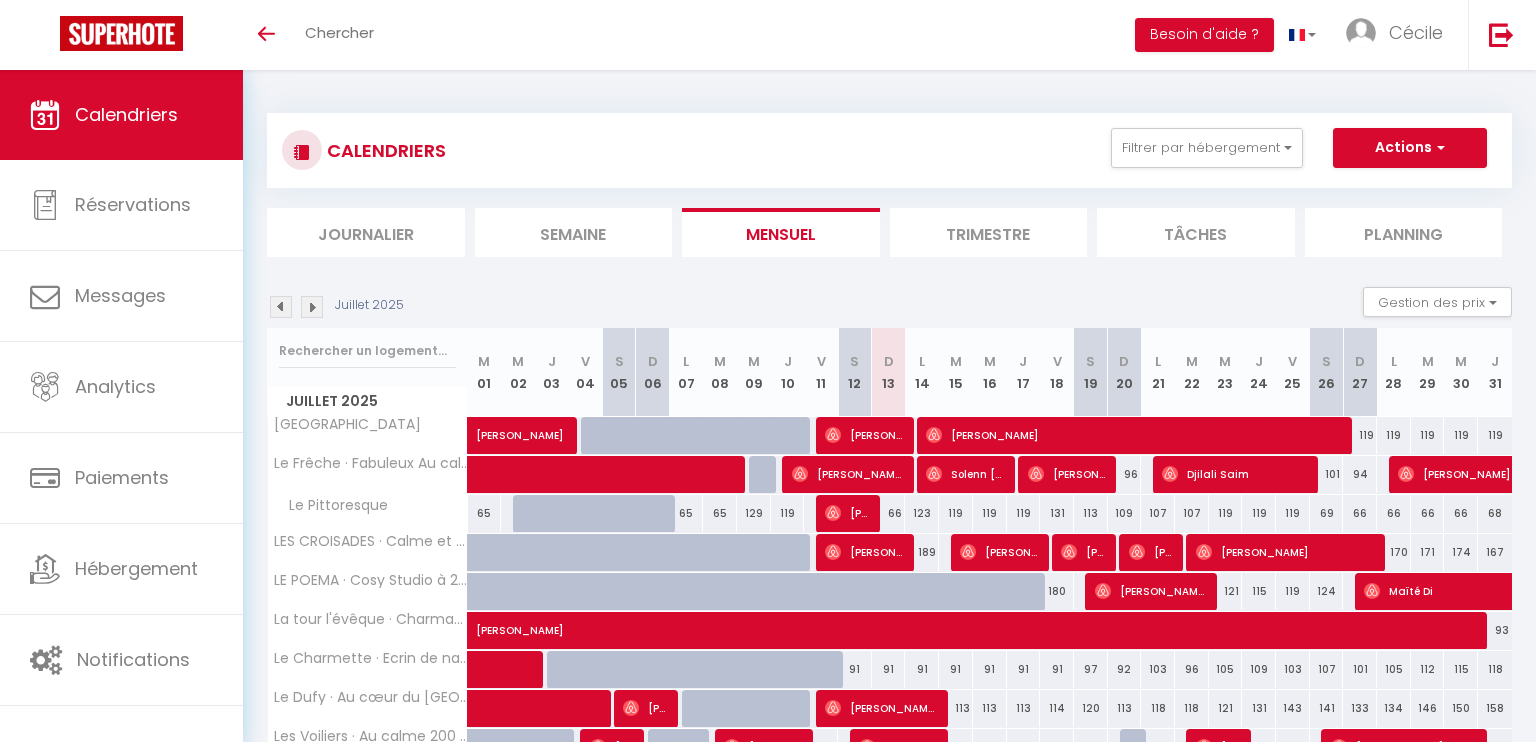 select 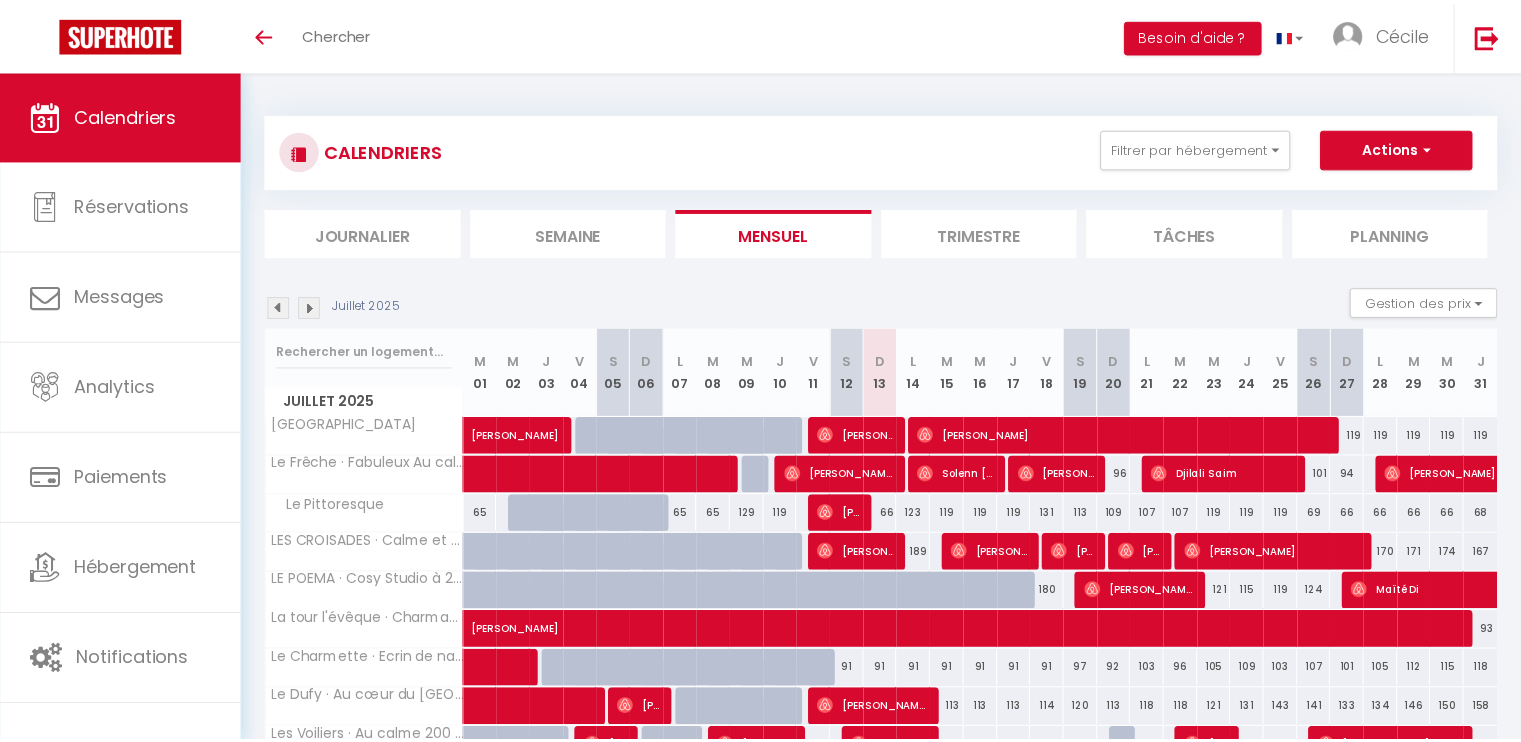 scroll, scrollTop: 0, scrollLeft: 0, axis: both 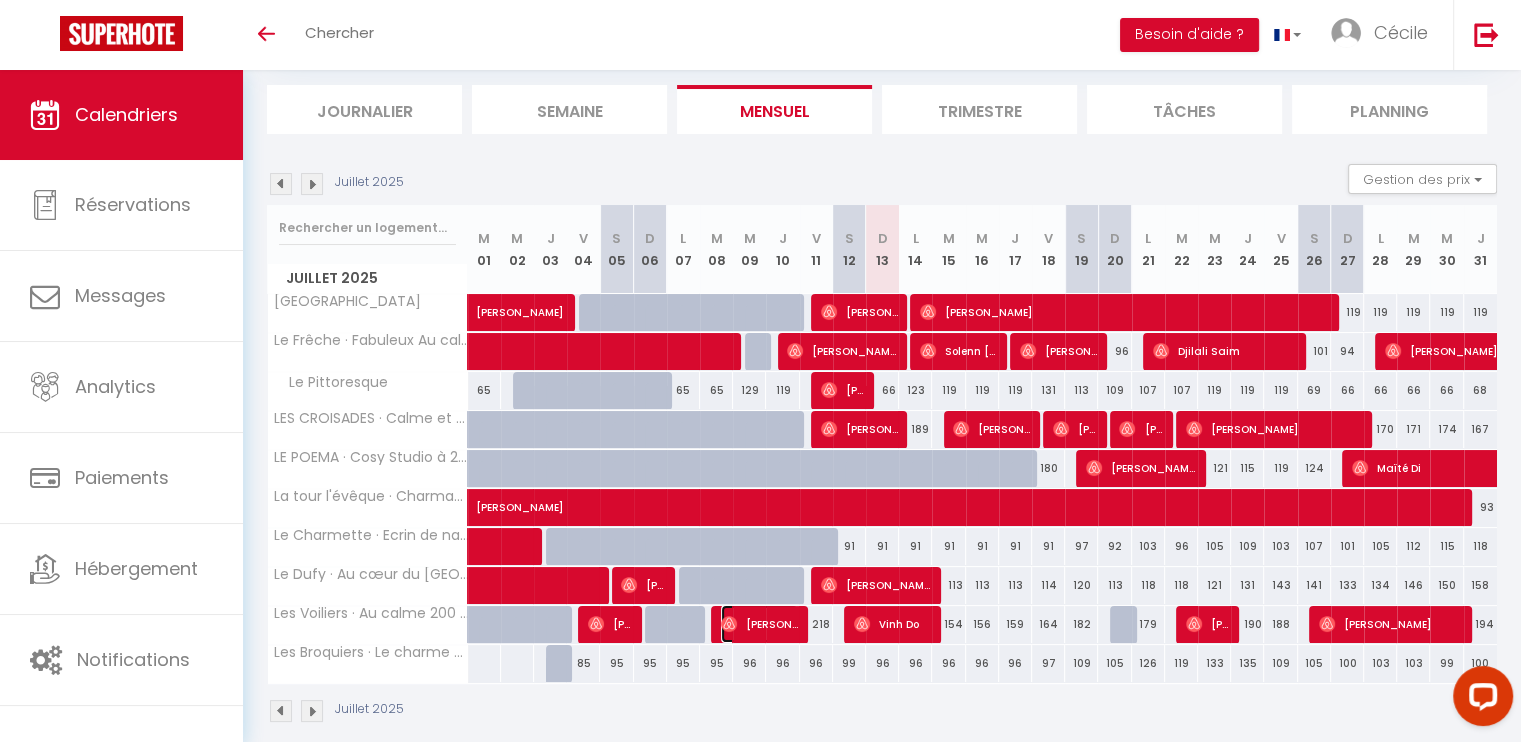 click on "[PERSON_NAME]" at bounding box center [759, 624] 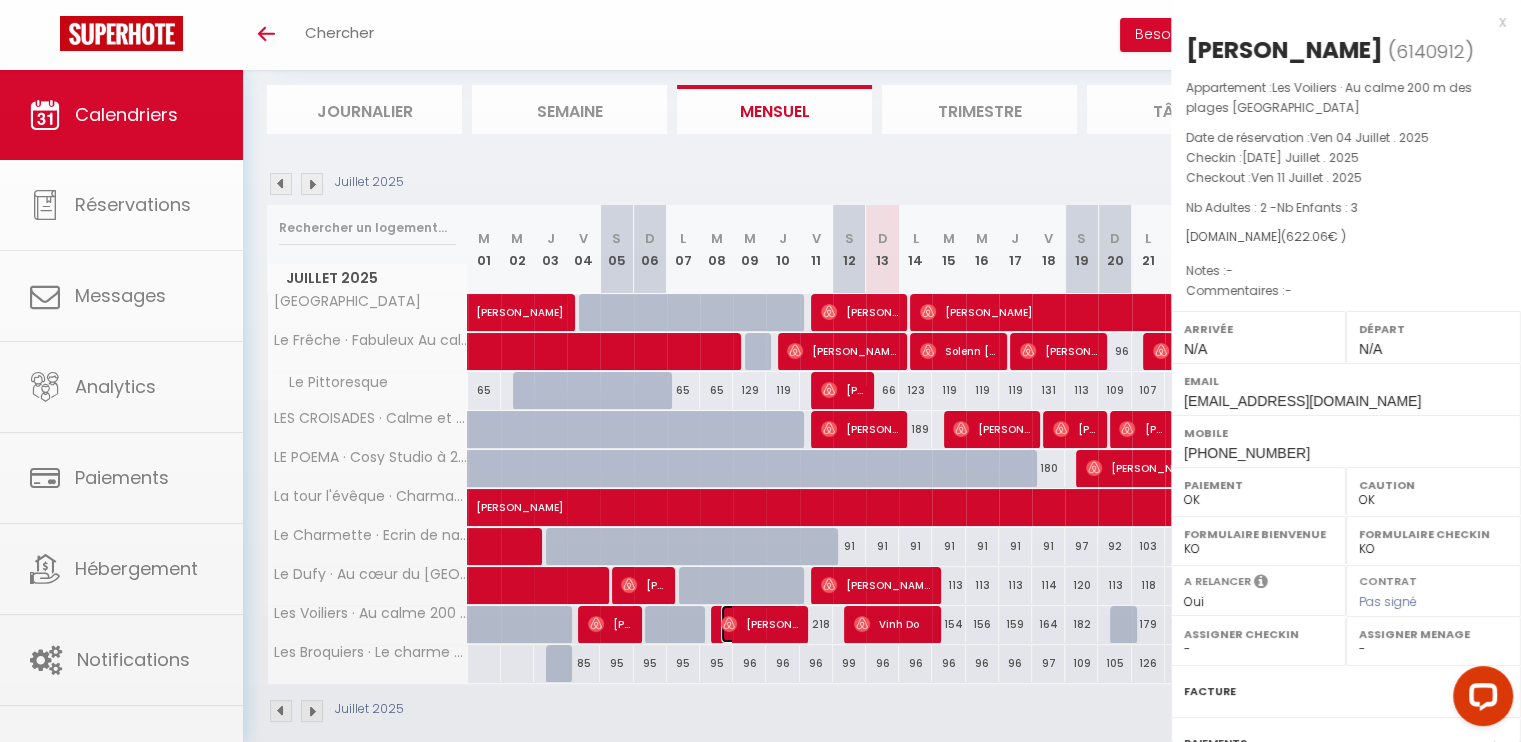 select on "42164" 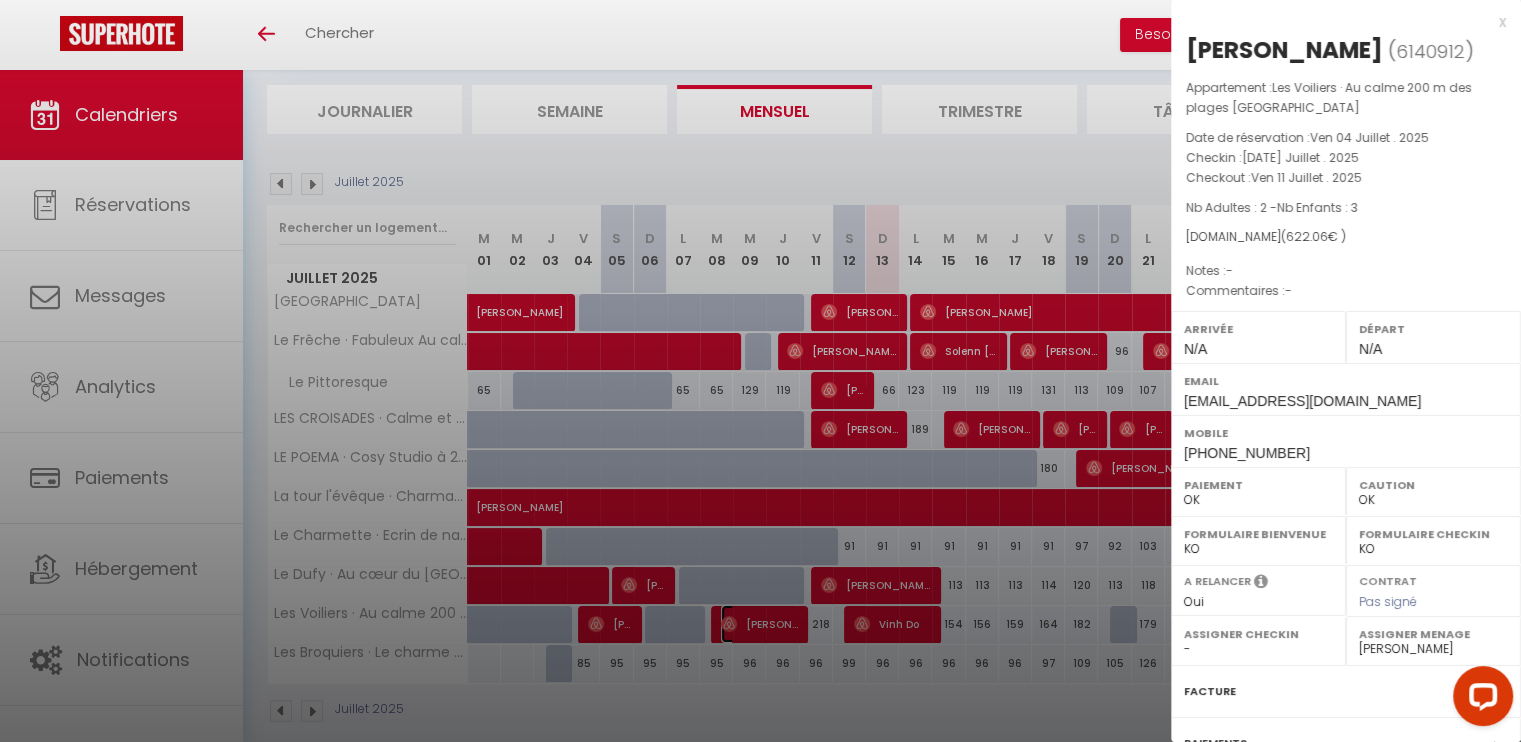 scroll, scrollTop: 206, scrollLeft: 0, axis: vertical 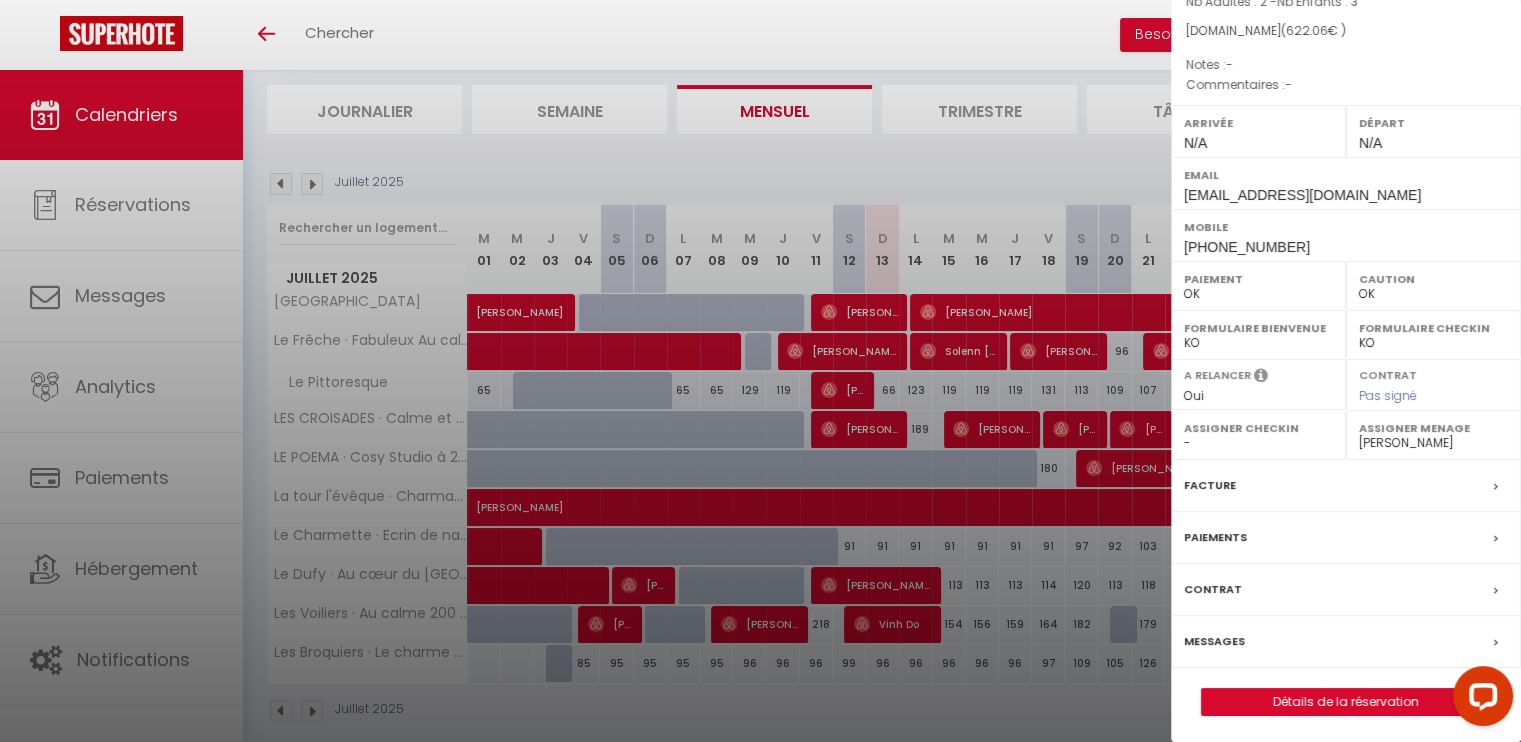 click on "Messages" at bounding box center [1214, 641] 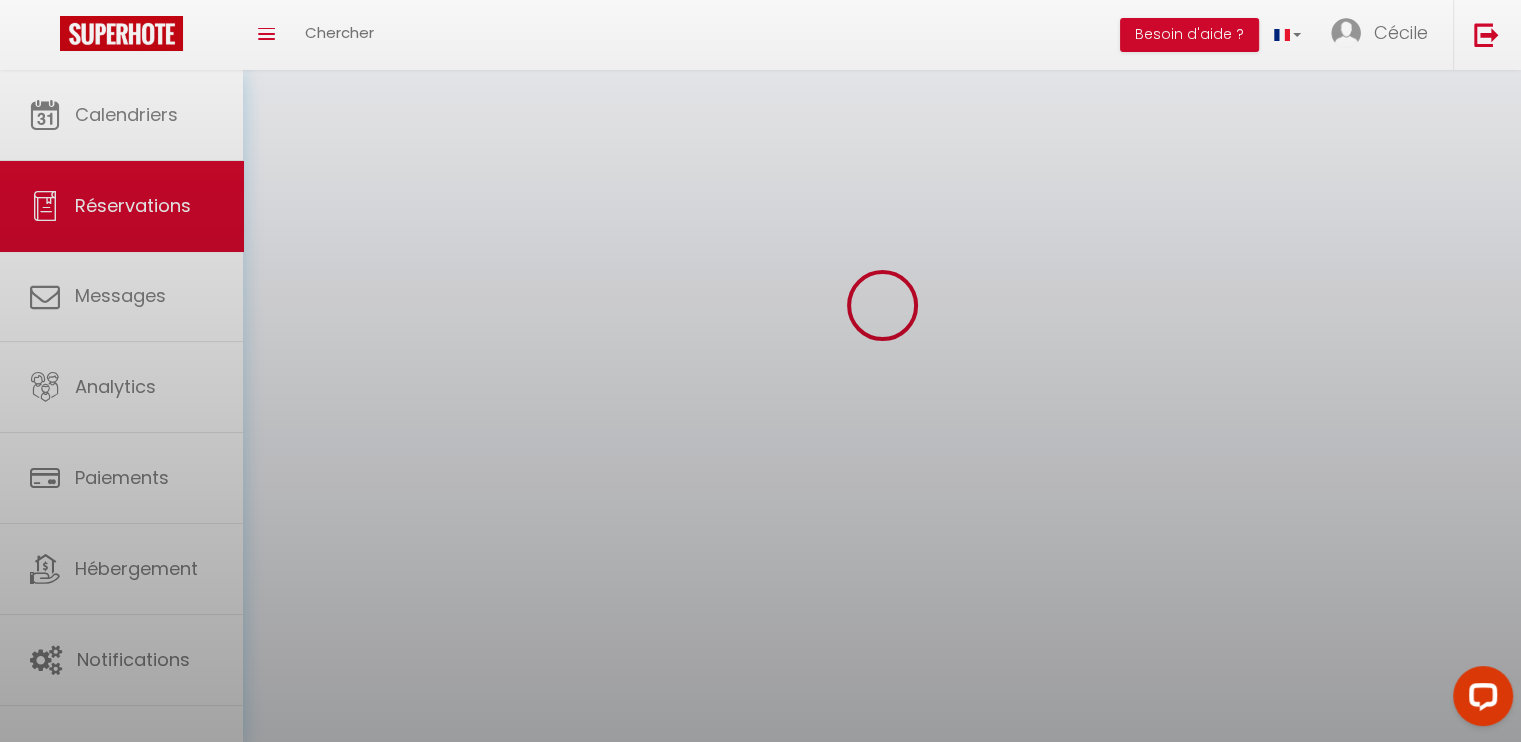 scroll, scrollTop: 0, scrollLeft: 0, axis: both 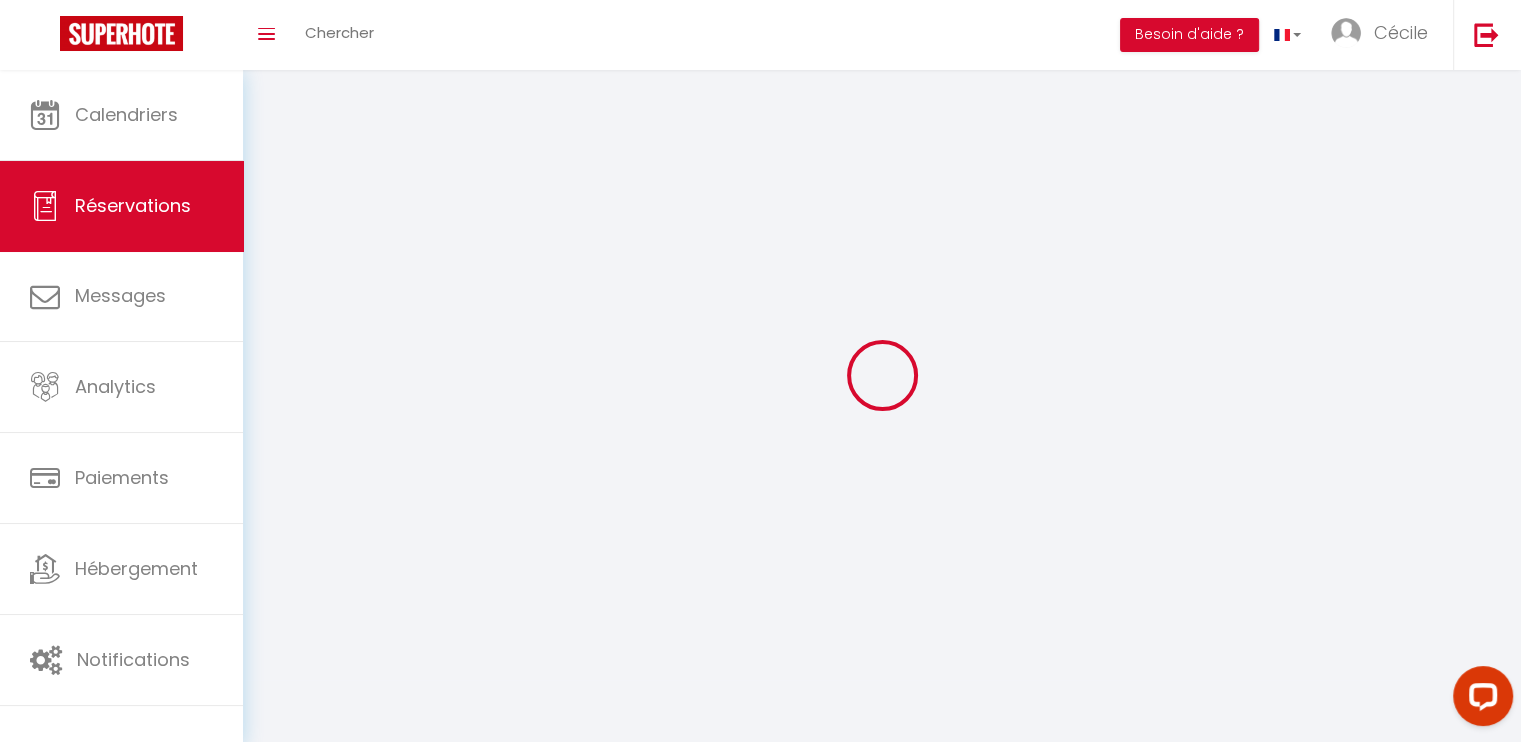select 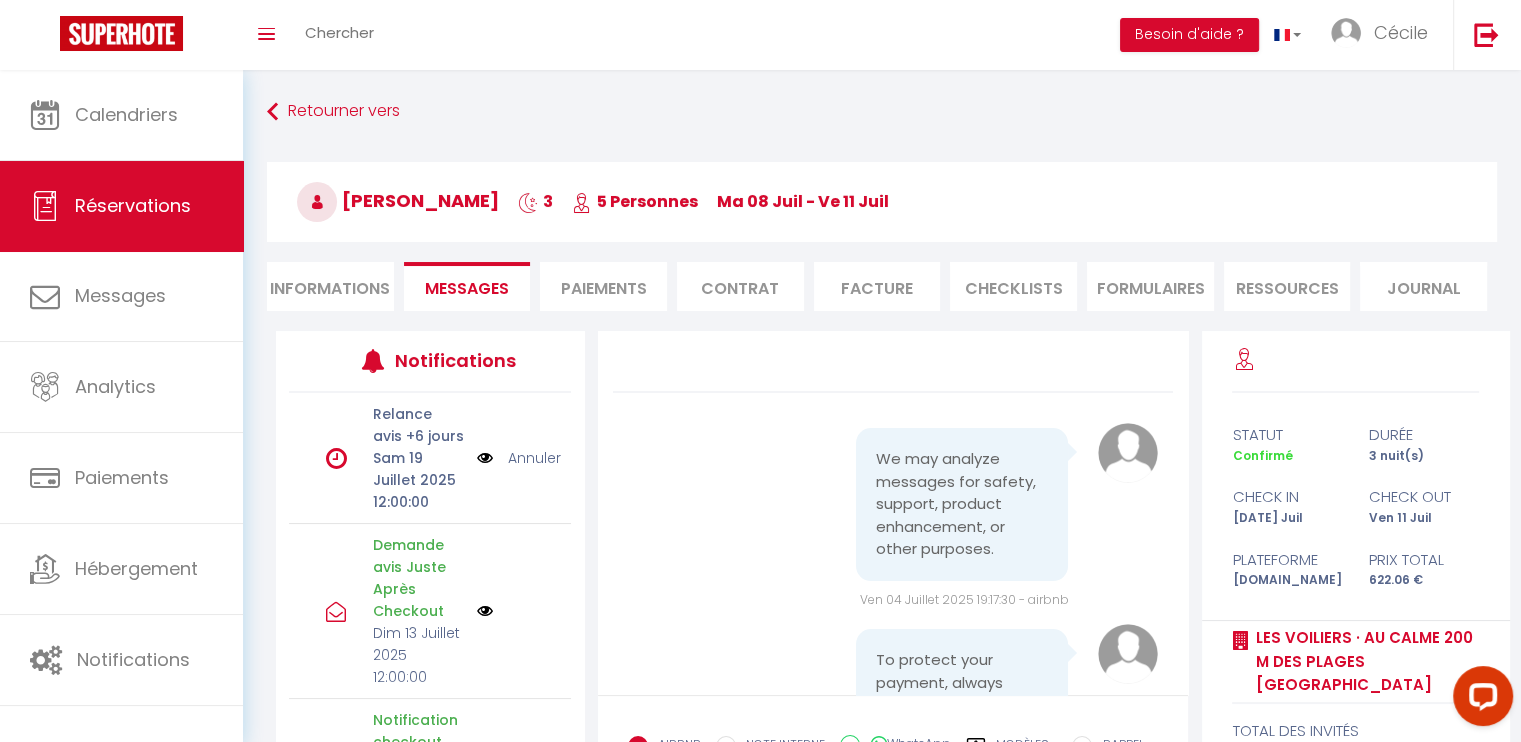 scroll, scrollTop: 4966, scrollLeft: 0, axis: vertical 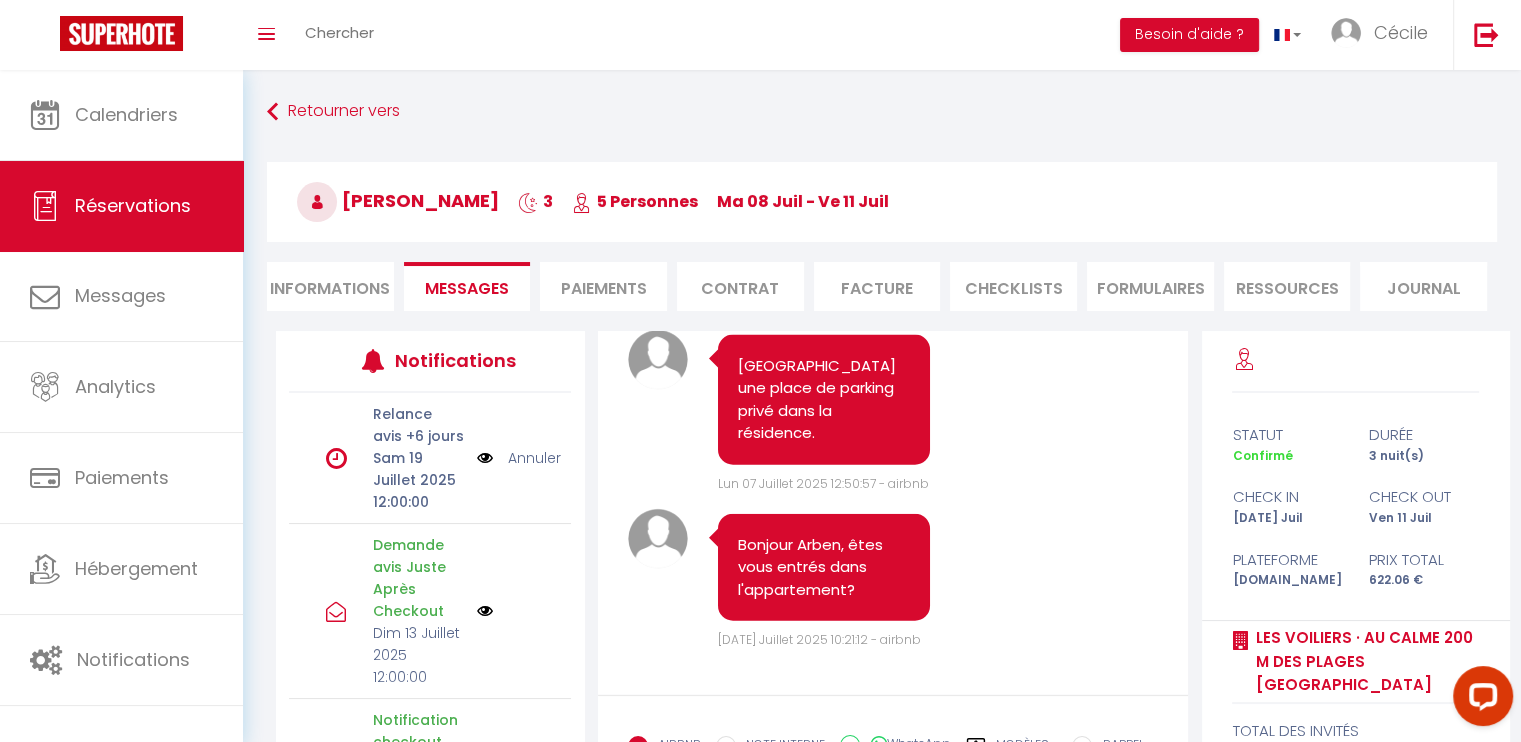 click on "Annuler" at bounding box center (534, 458) 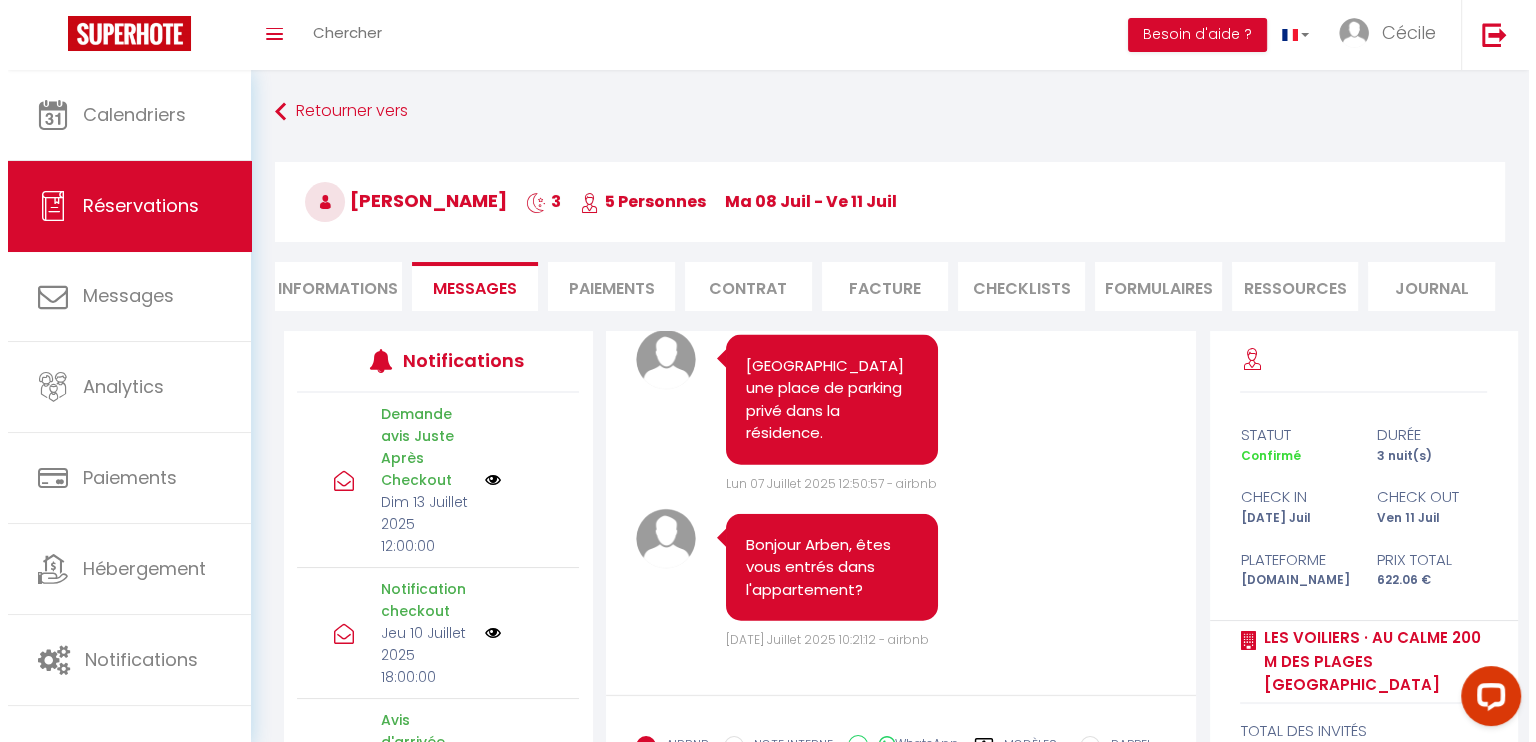 scroll, scrollTop: 126, scrollLeft: 0, axis: vertical 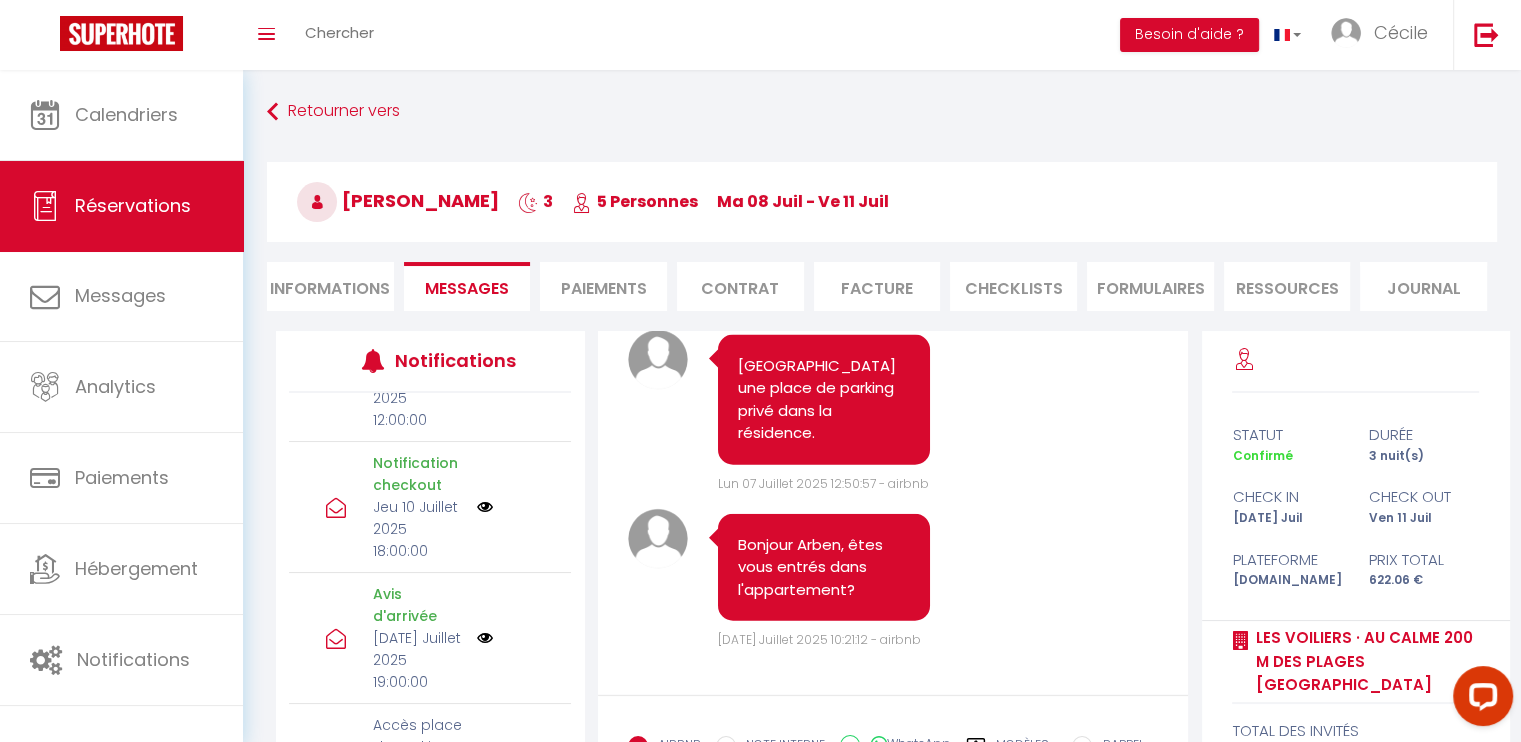 click at bounding box center [485, 507] 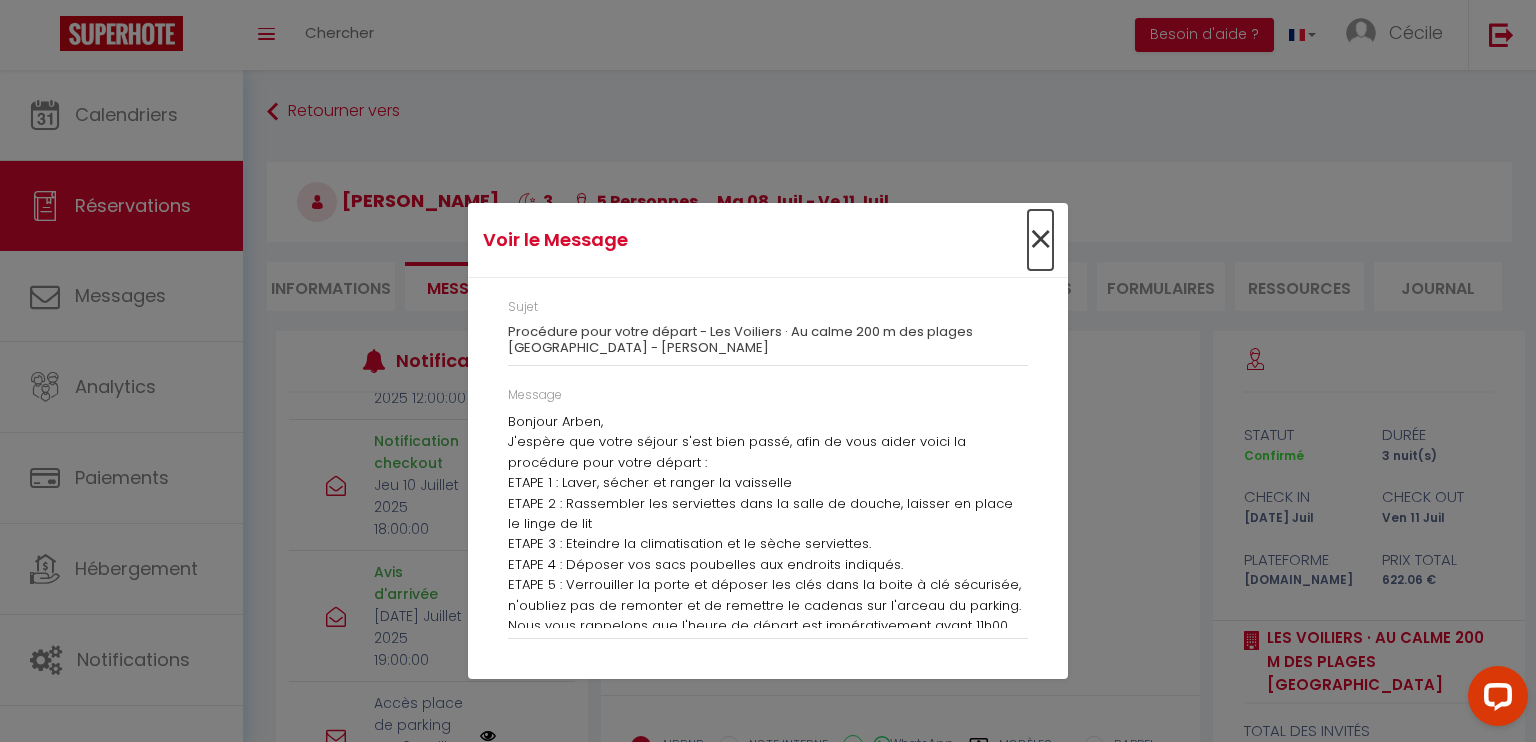 click on "×" at bounding box center (1040, 240) 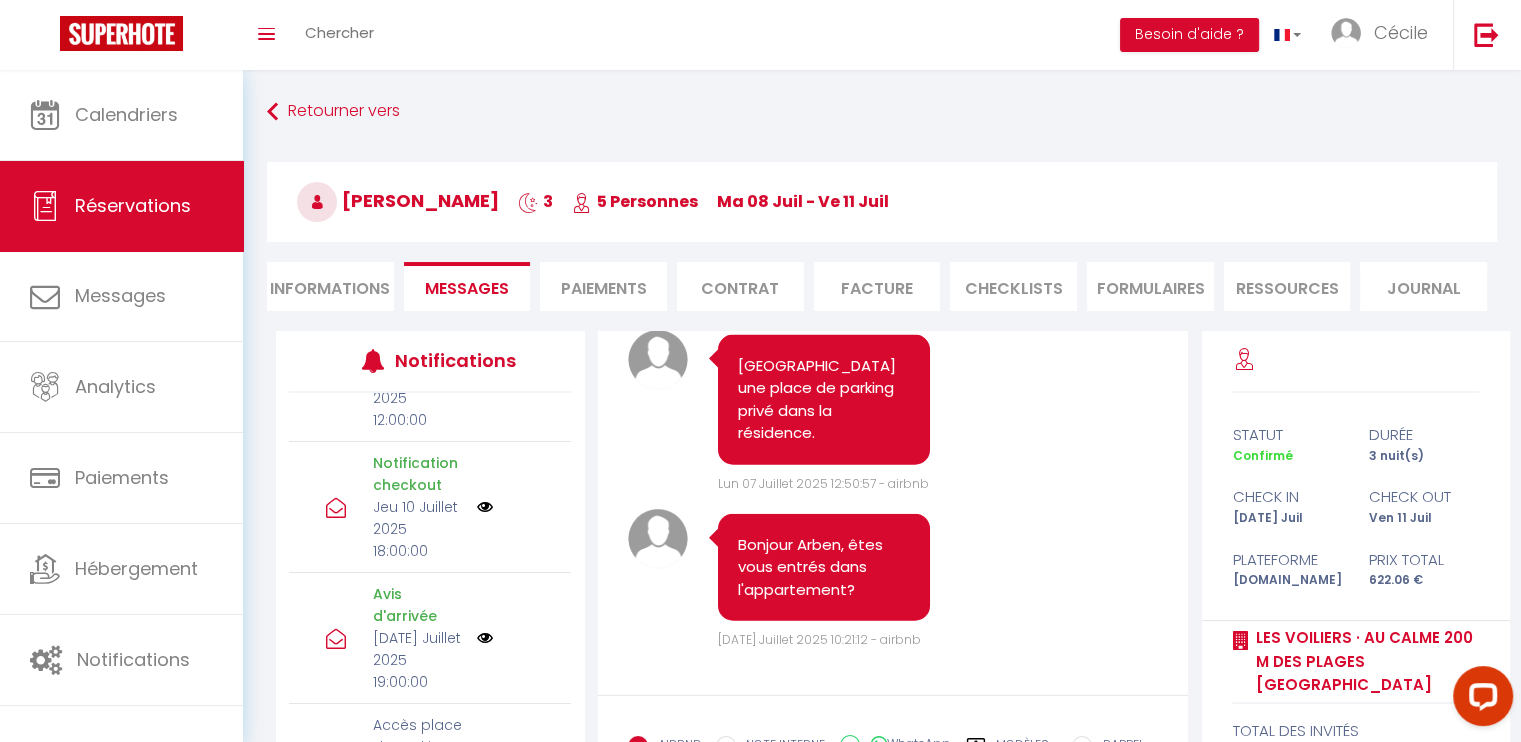 scroll, scrollTop: 4966, scrollLeft: 0, axis: vertical 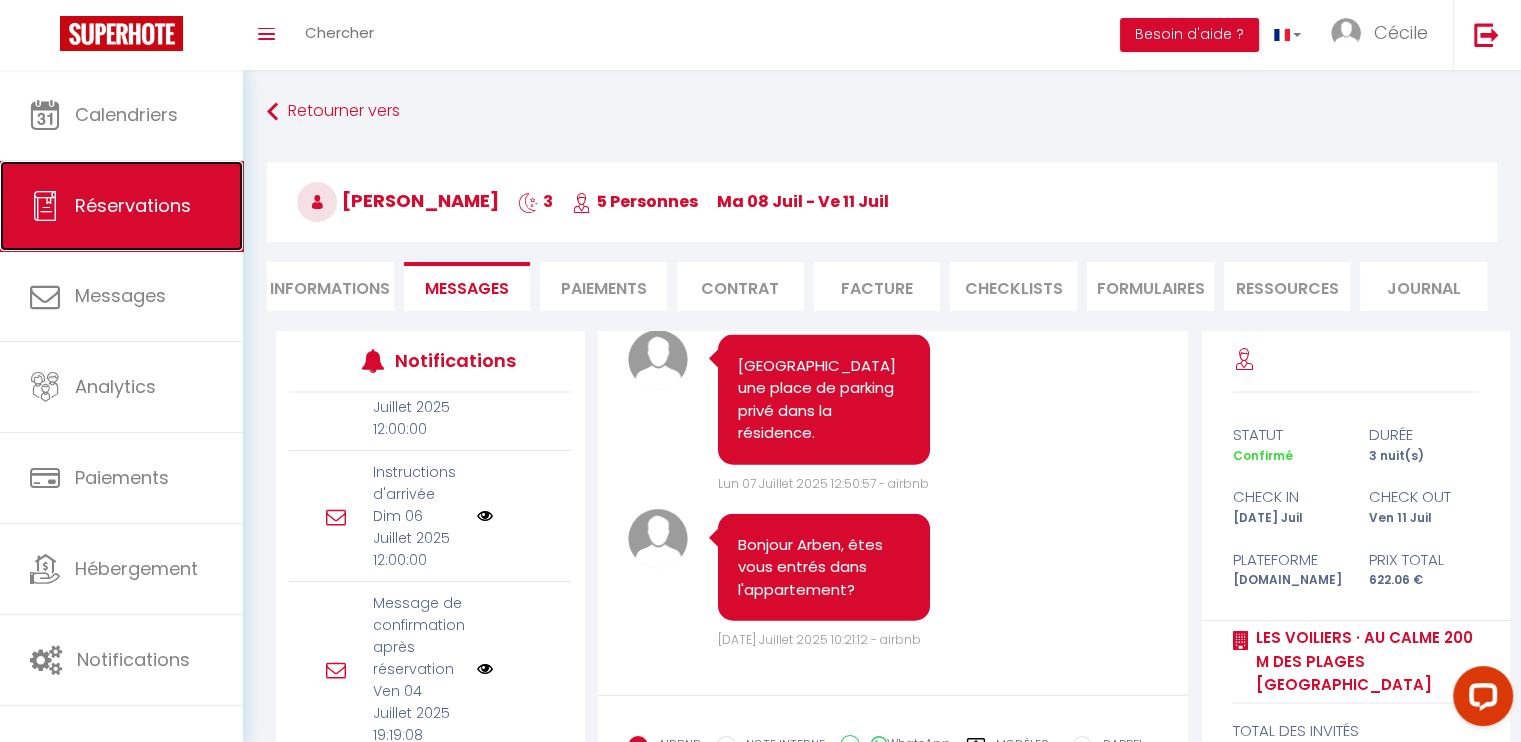 click on "Réservations" at bounding box center [133, 205] 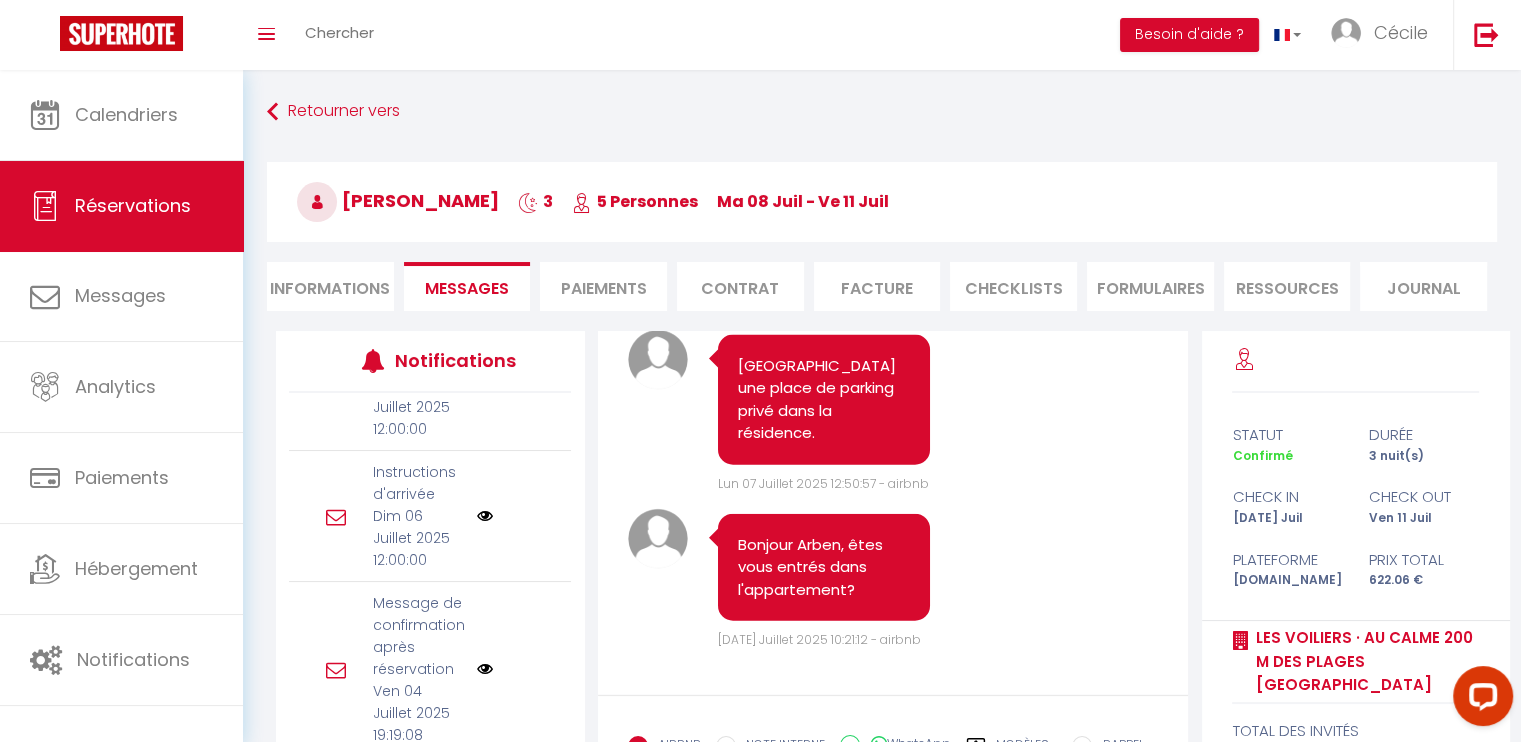 select on "not_cancelled" 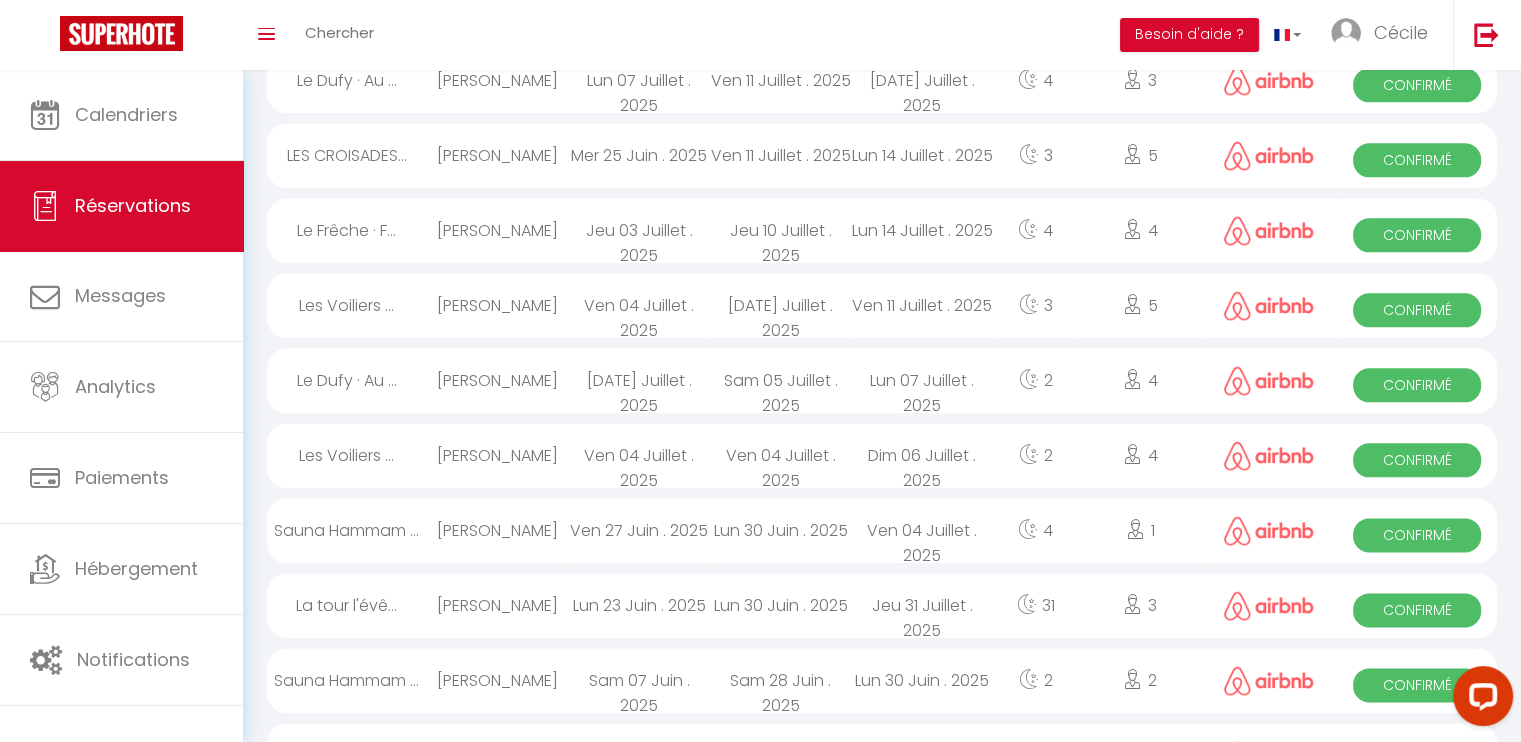 scroll, scrollTop: 2340, scrollLeft: 0, axis: vertical 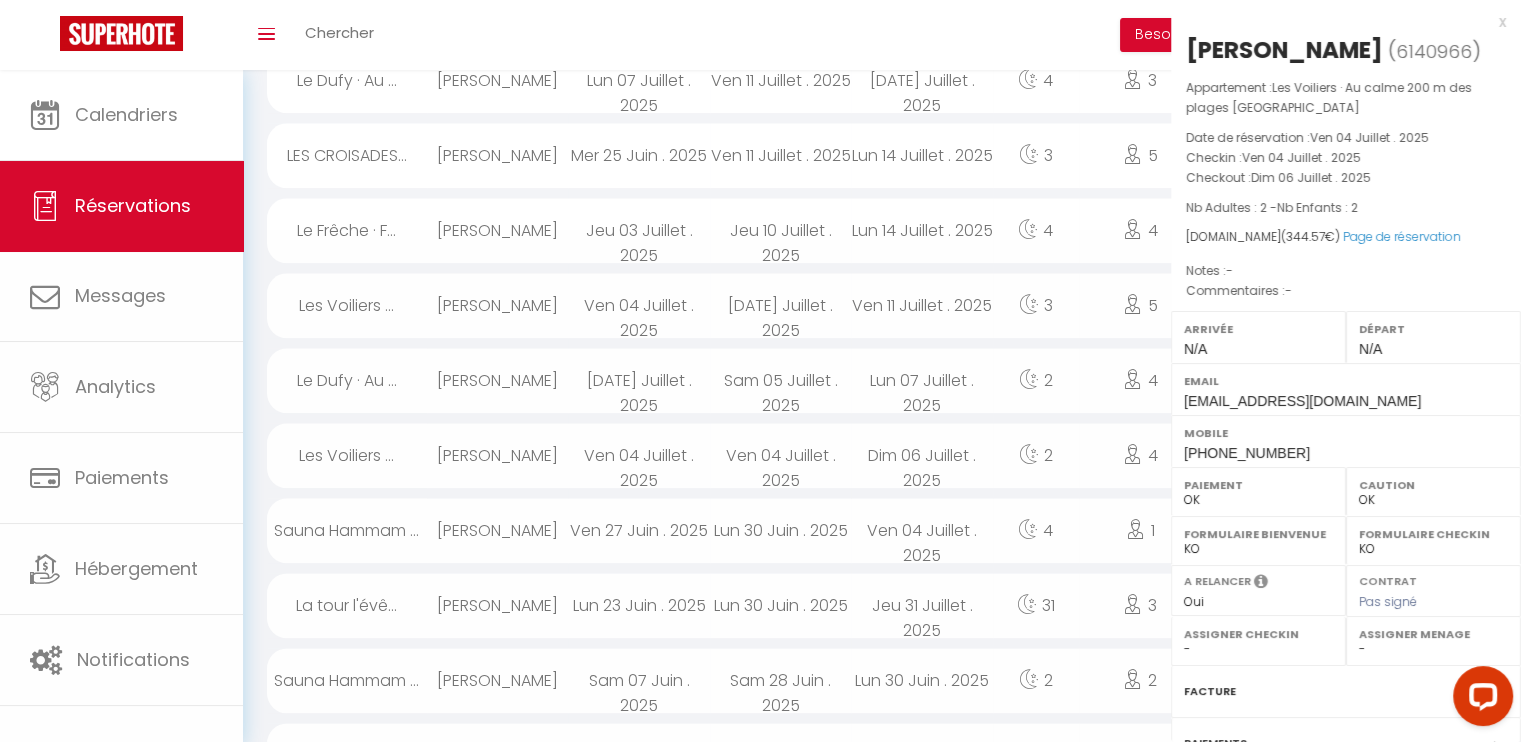 select on "42164" 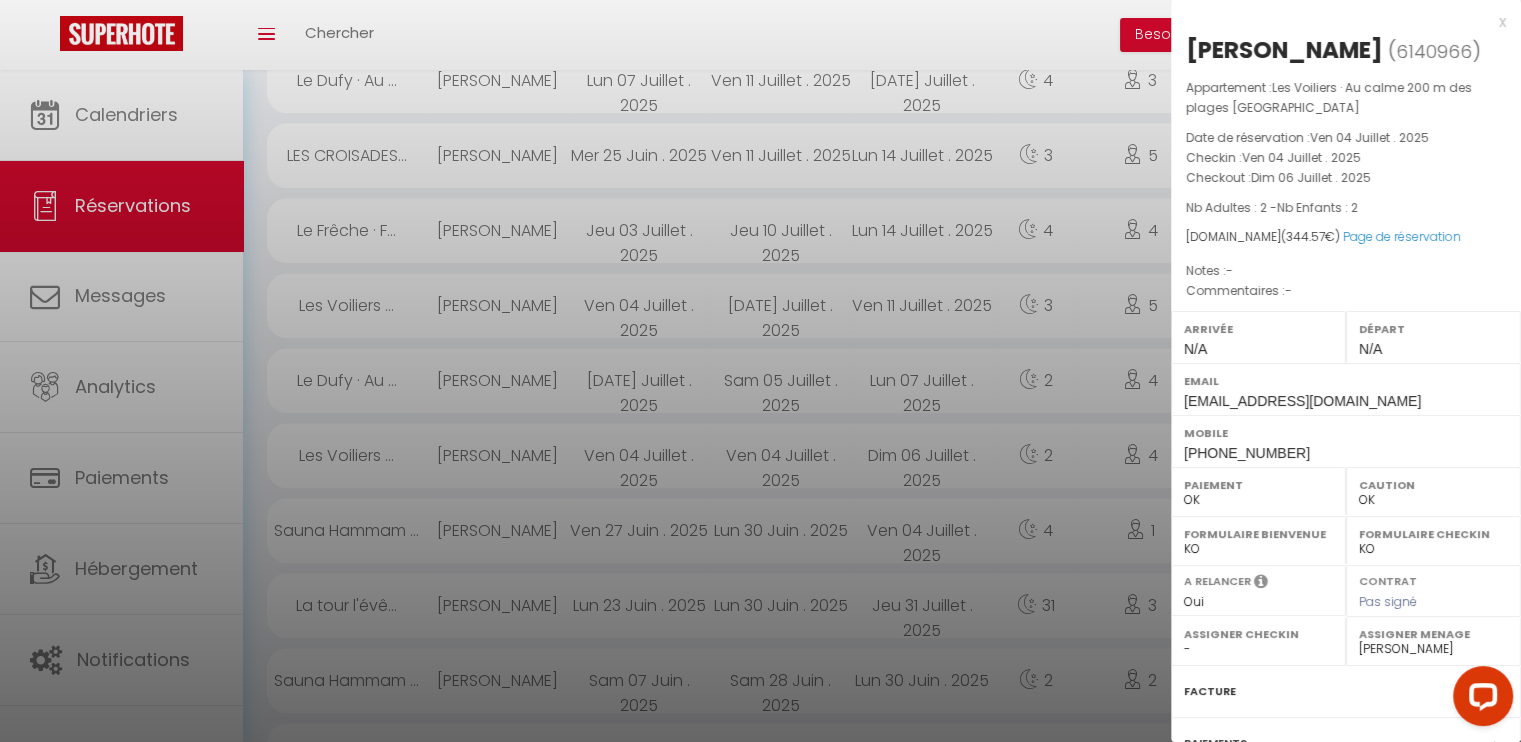 scroll, scrollTop: 206, scrollLeft: 0, axis: vertical 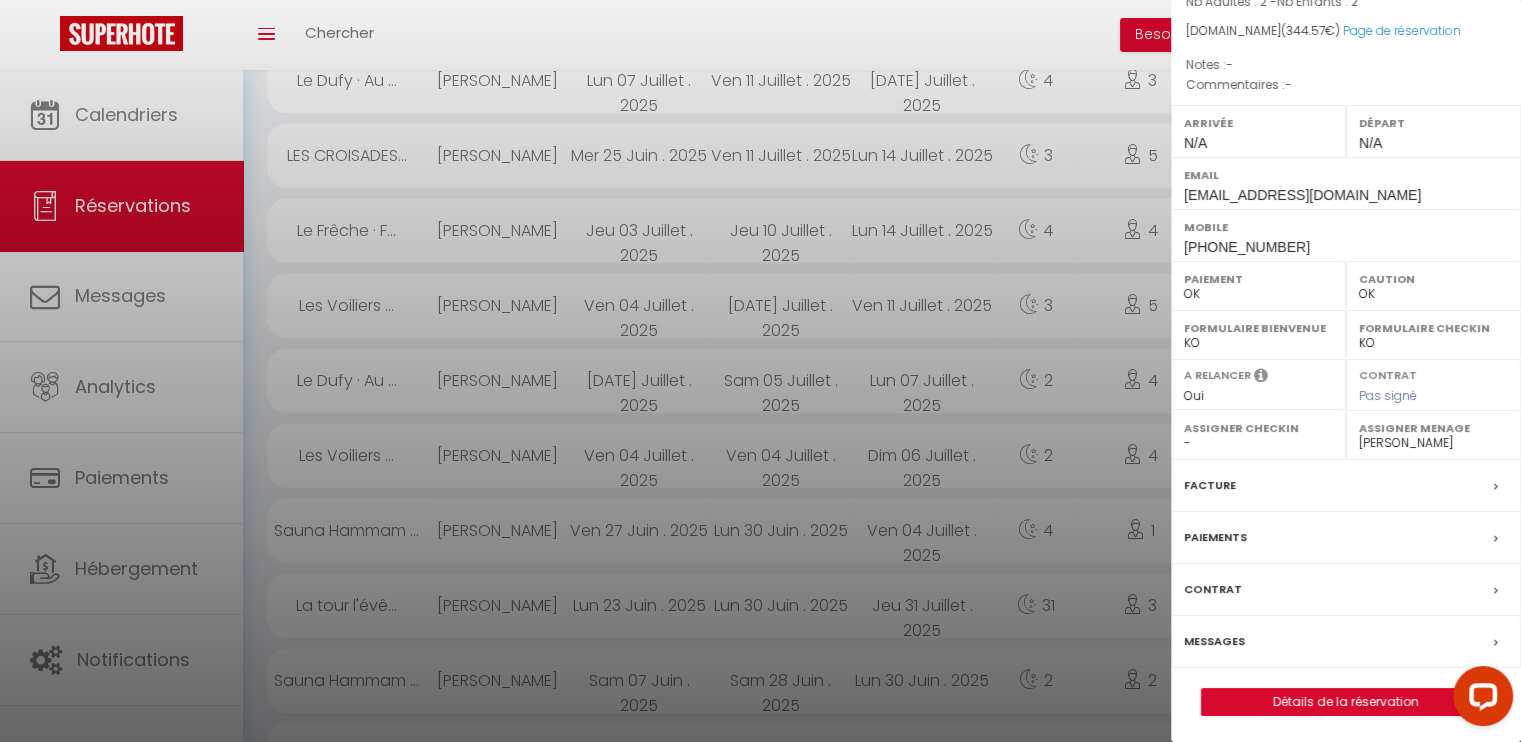 click on "Messages" at bounding box center [1214, 641] 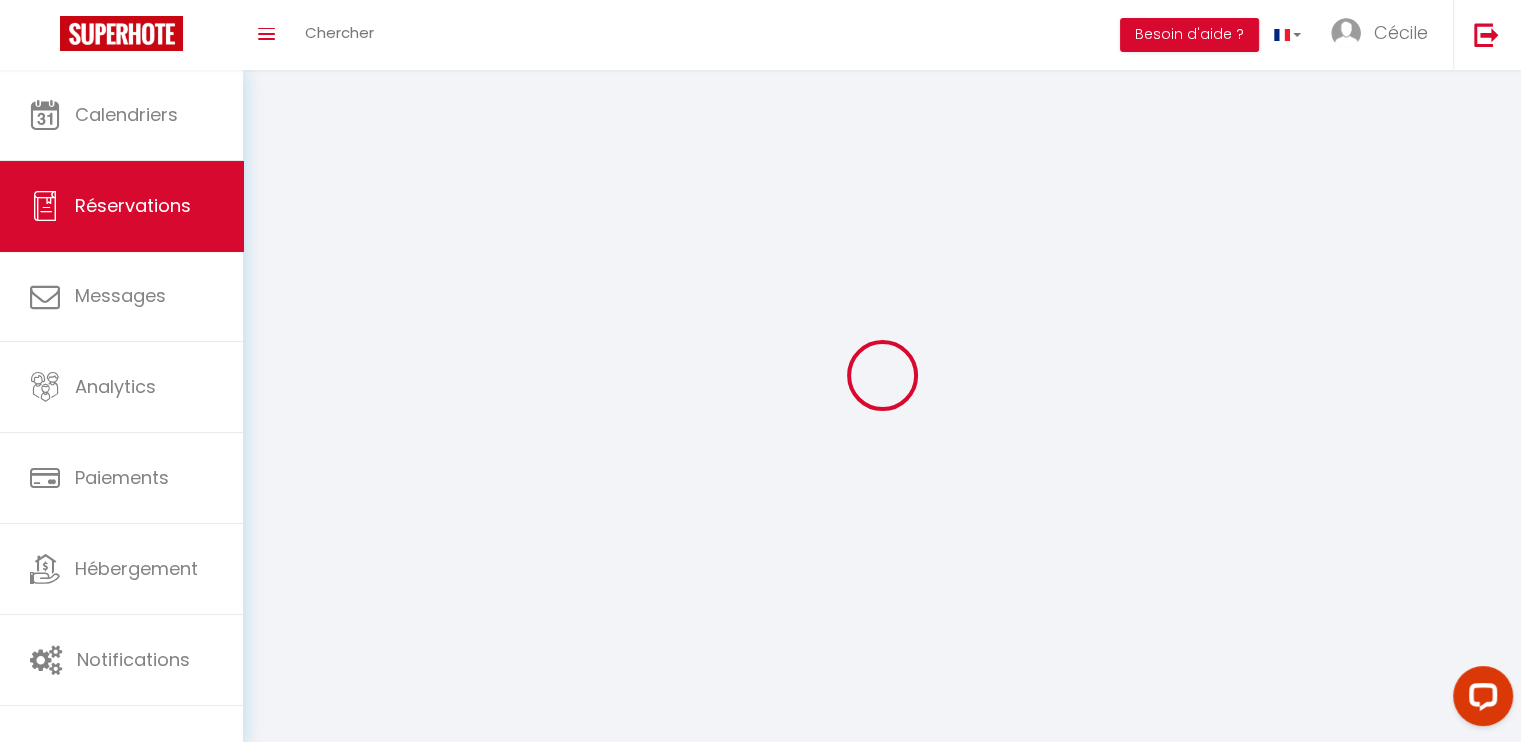 select 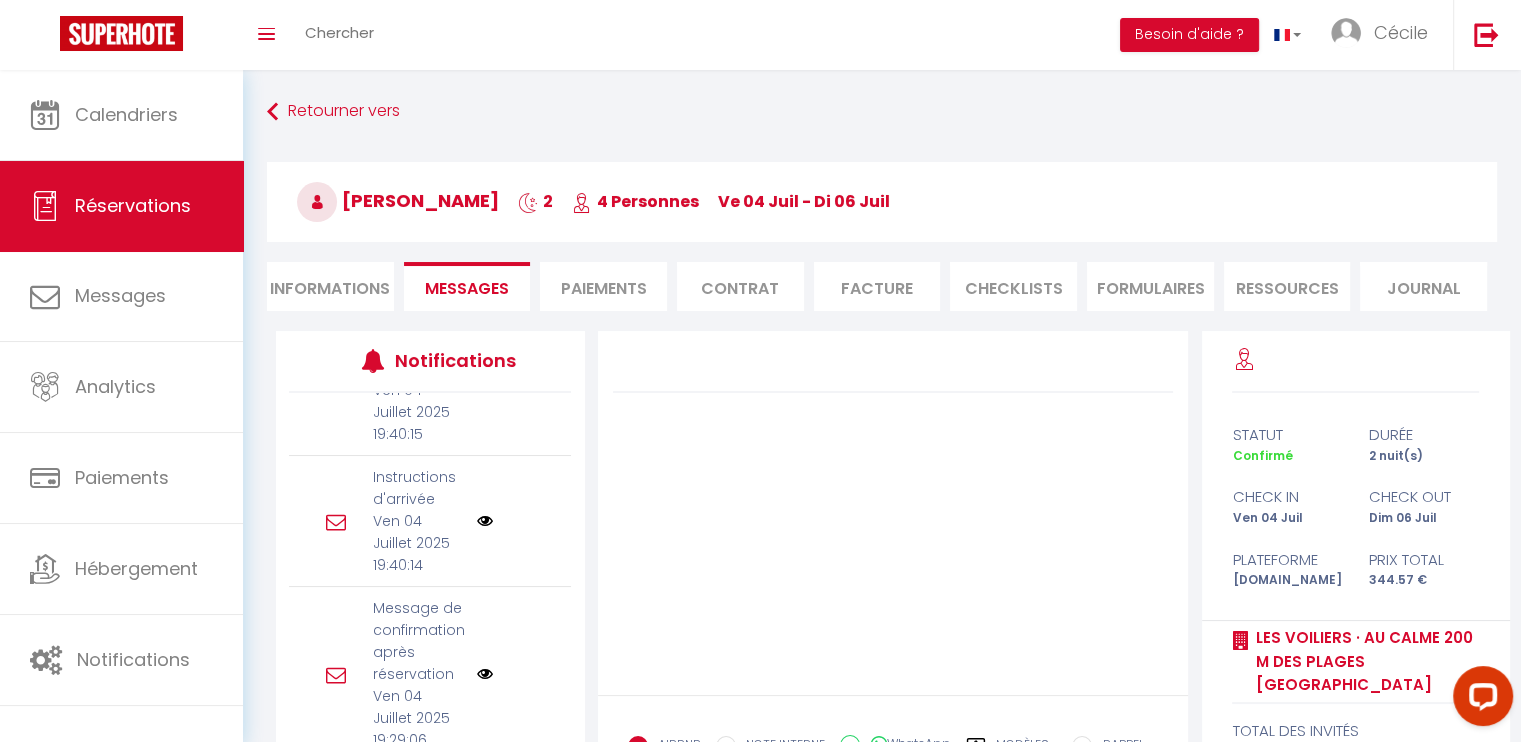 scroll, scrollTop: 684, scrollLeft: 0, axis: vertical 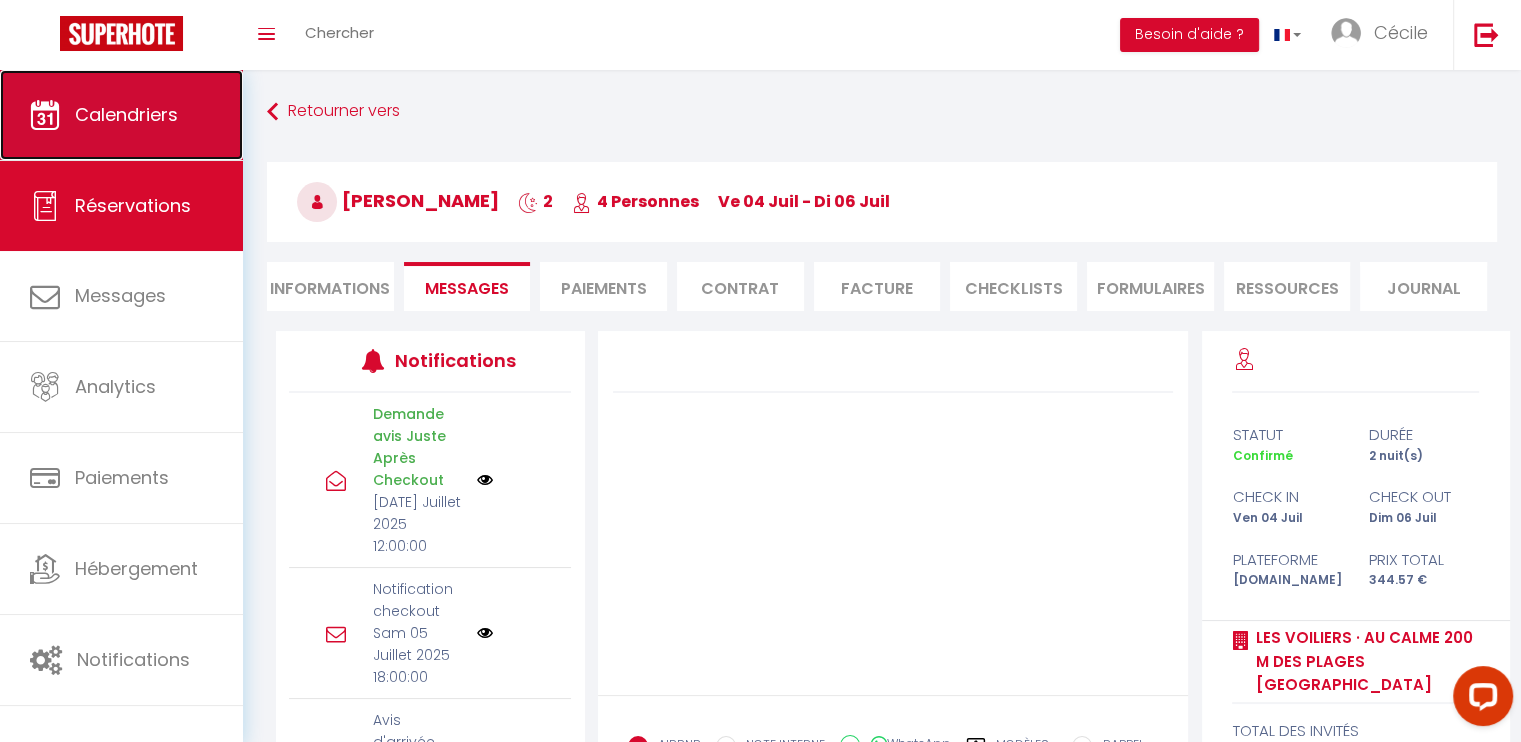 click on "Calendriers" at bounding box center (126, 114) 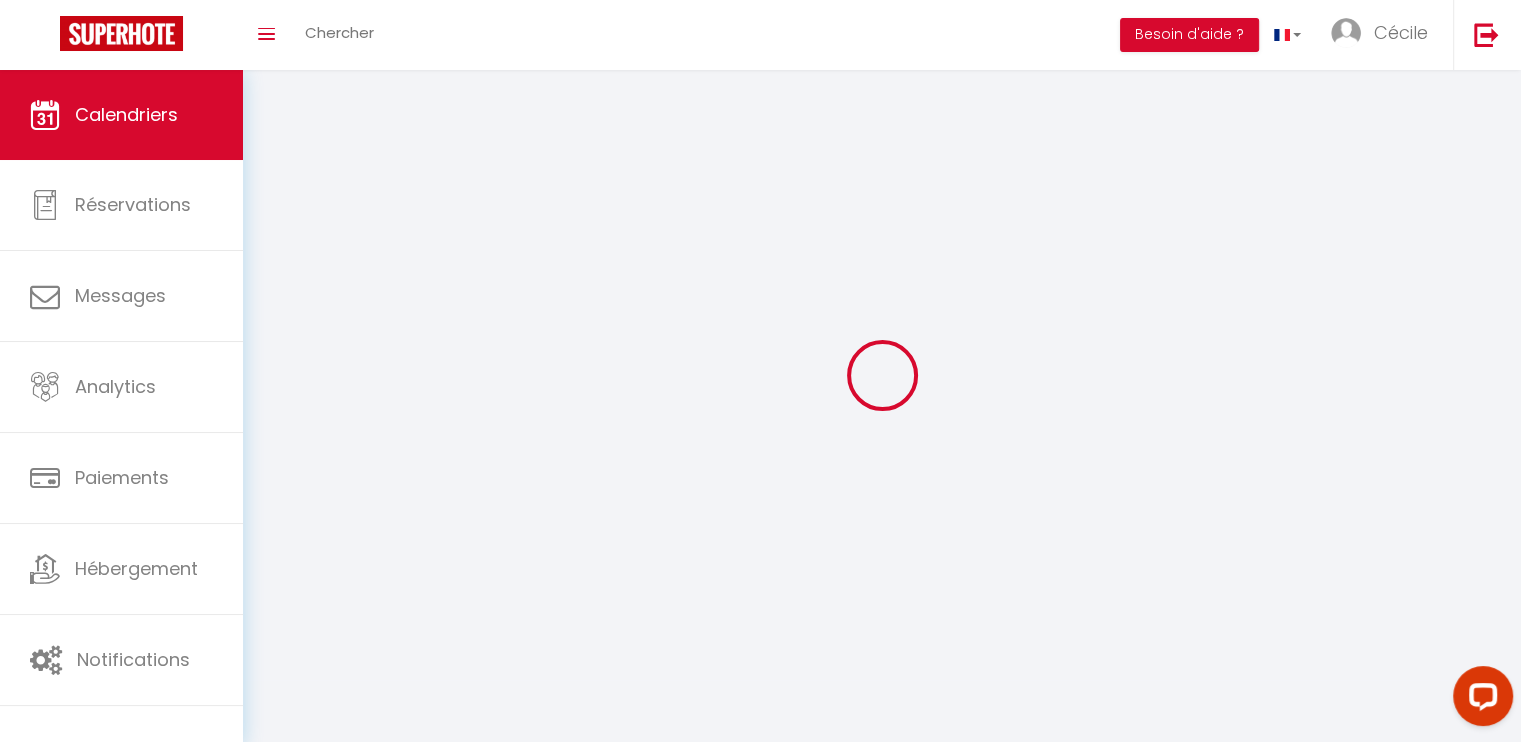 select 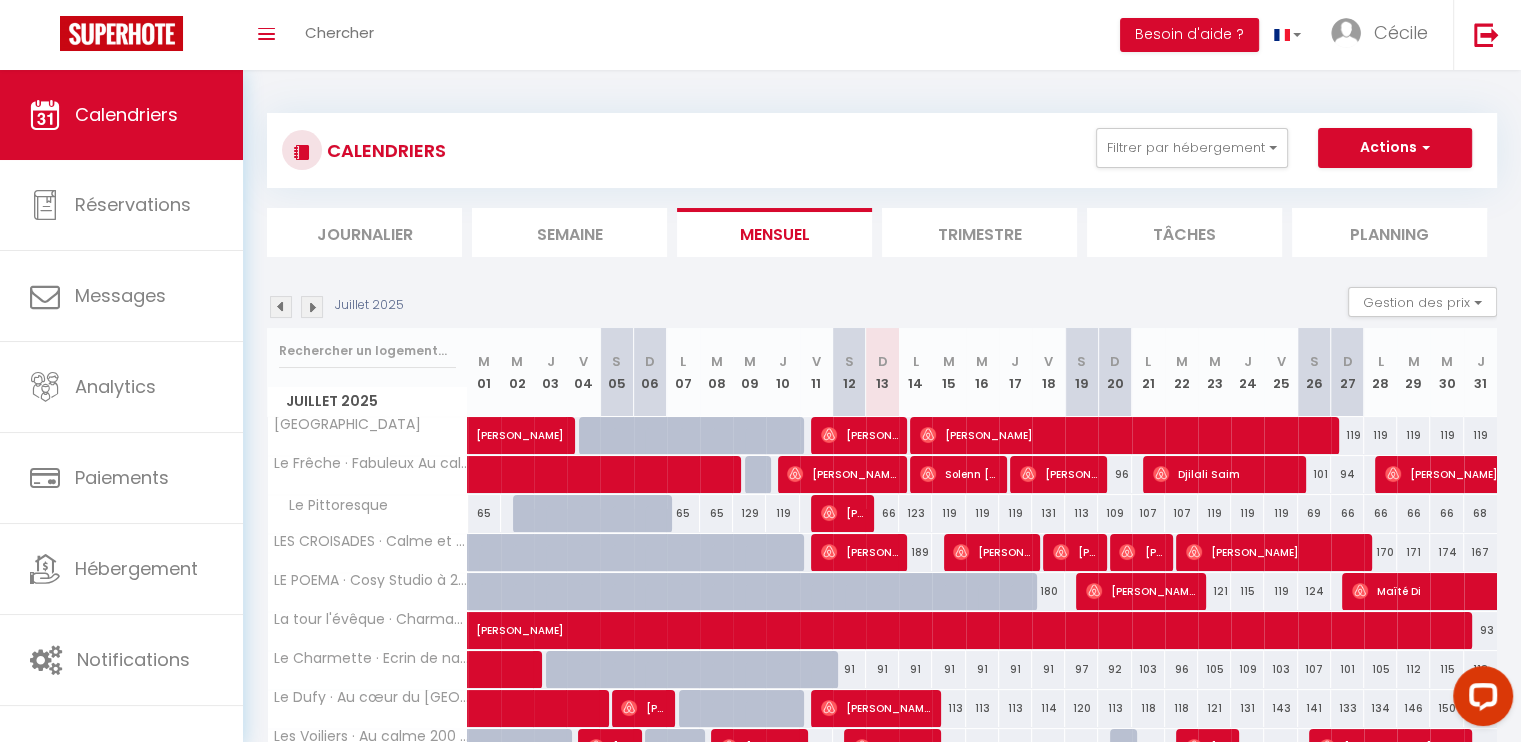 scroll, scrollTop: 144, scrollLeft: 0, axis: vertical 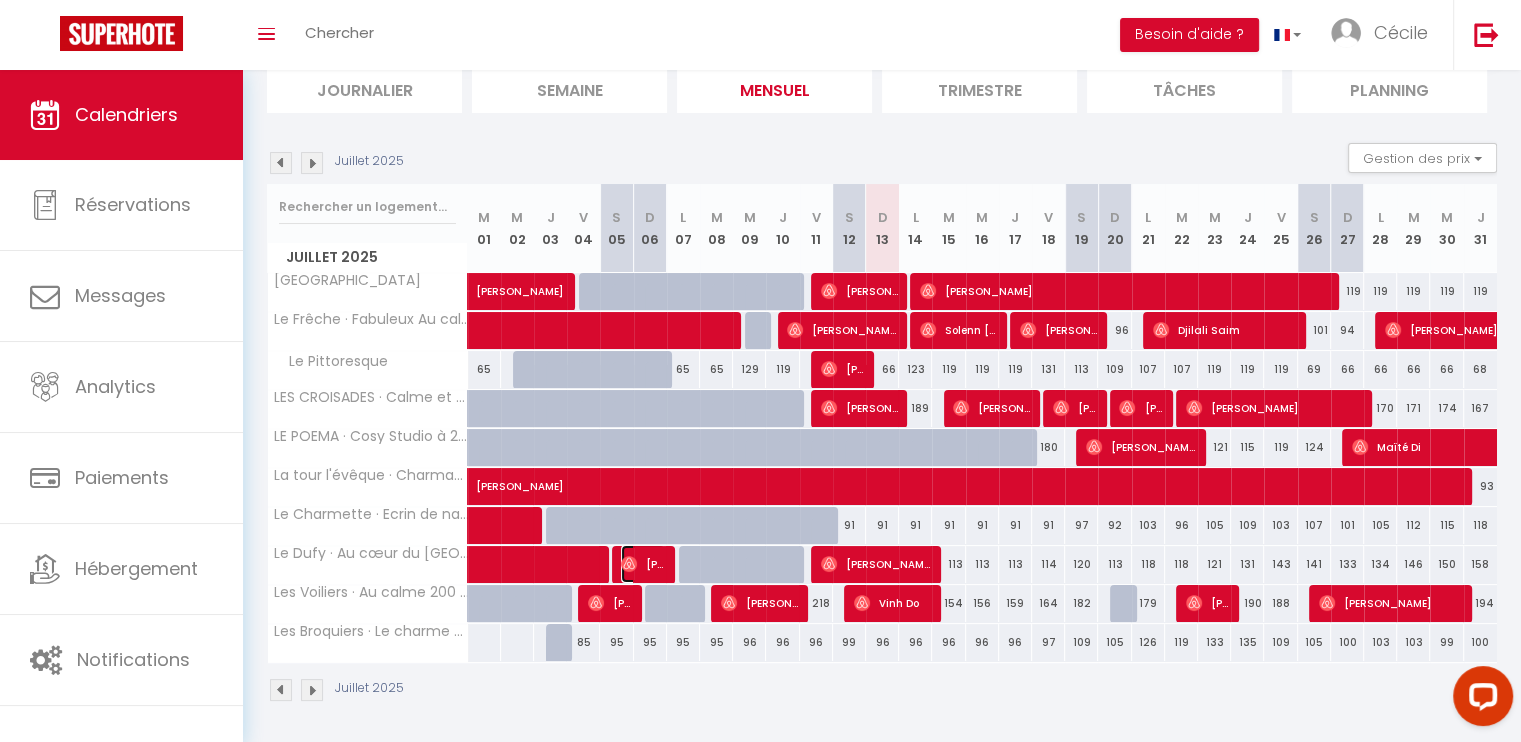 click on "[PERSON_NAME]" at bounding box center [643, 564] 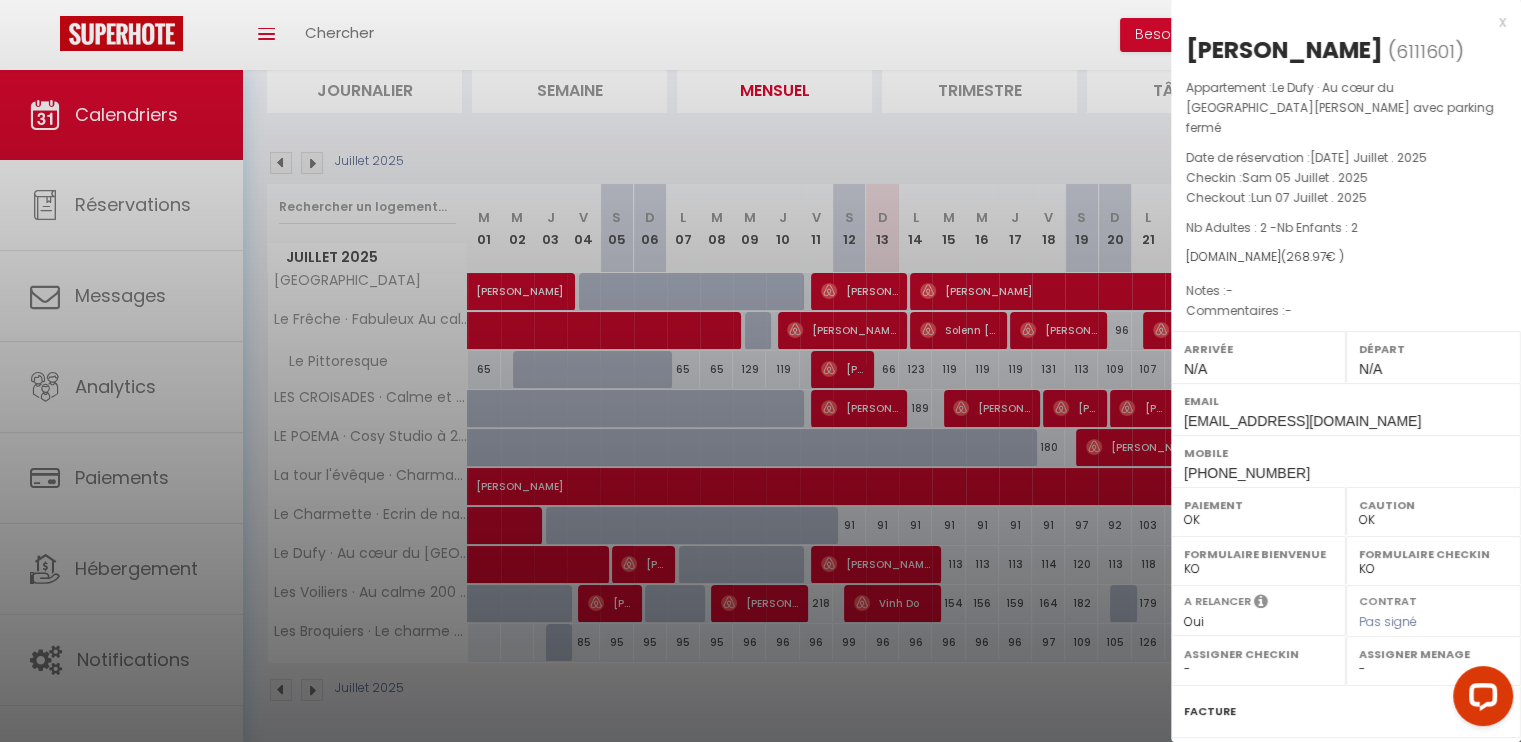 click at bounding box center (760, 371) 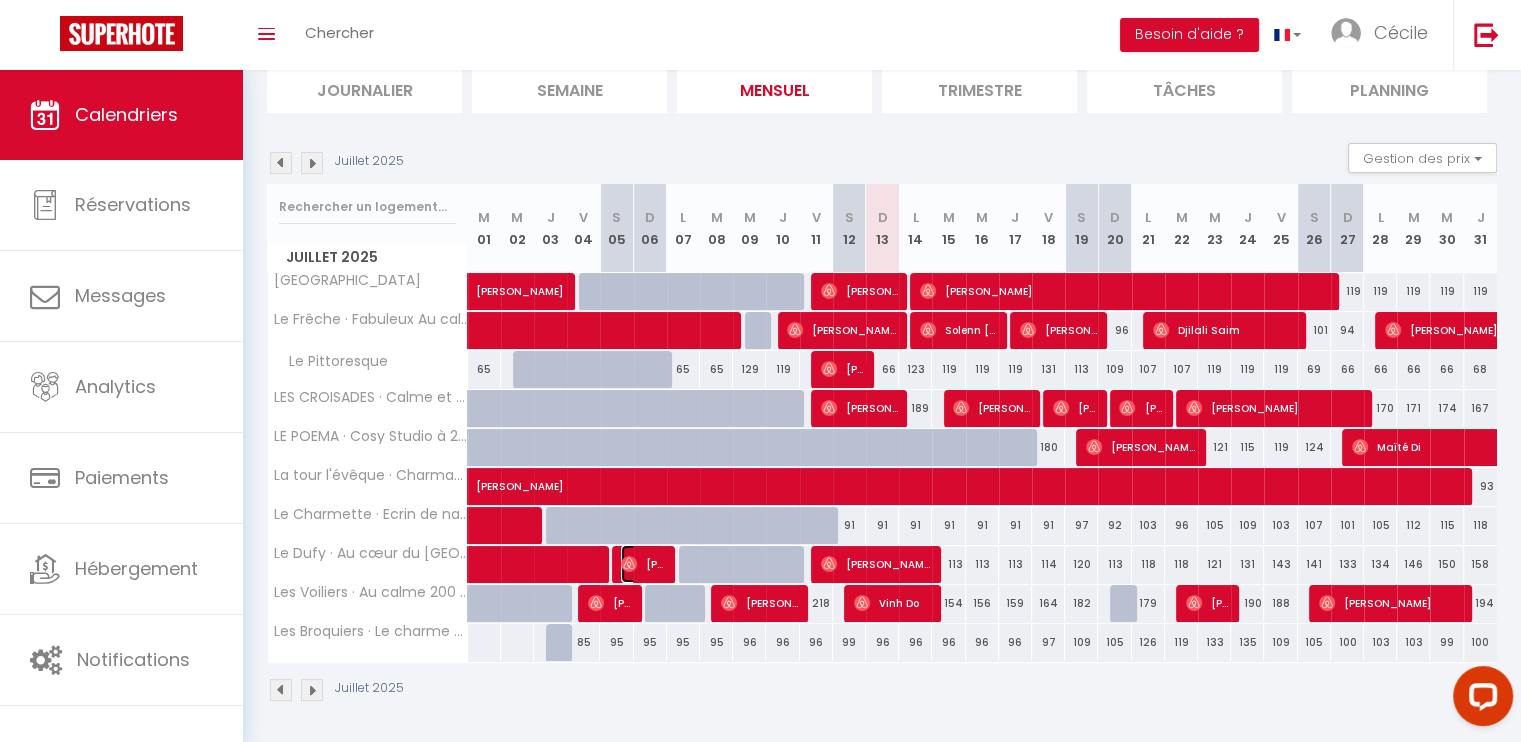 click on "[PERSON_NAME]" at bounding box center (643, 564) 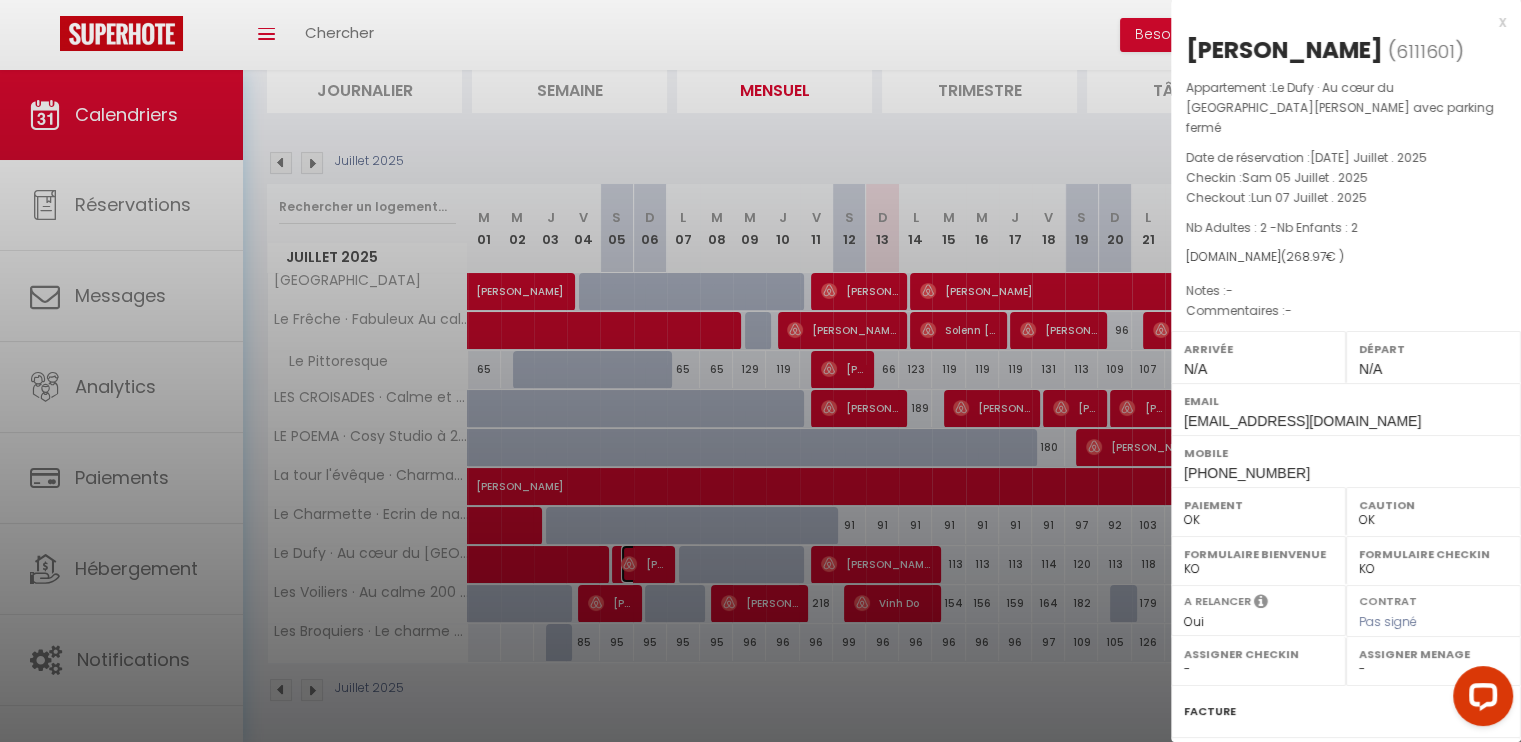scroll, scrollTop: 206, scrollLeft: 0, axis: vertical 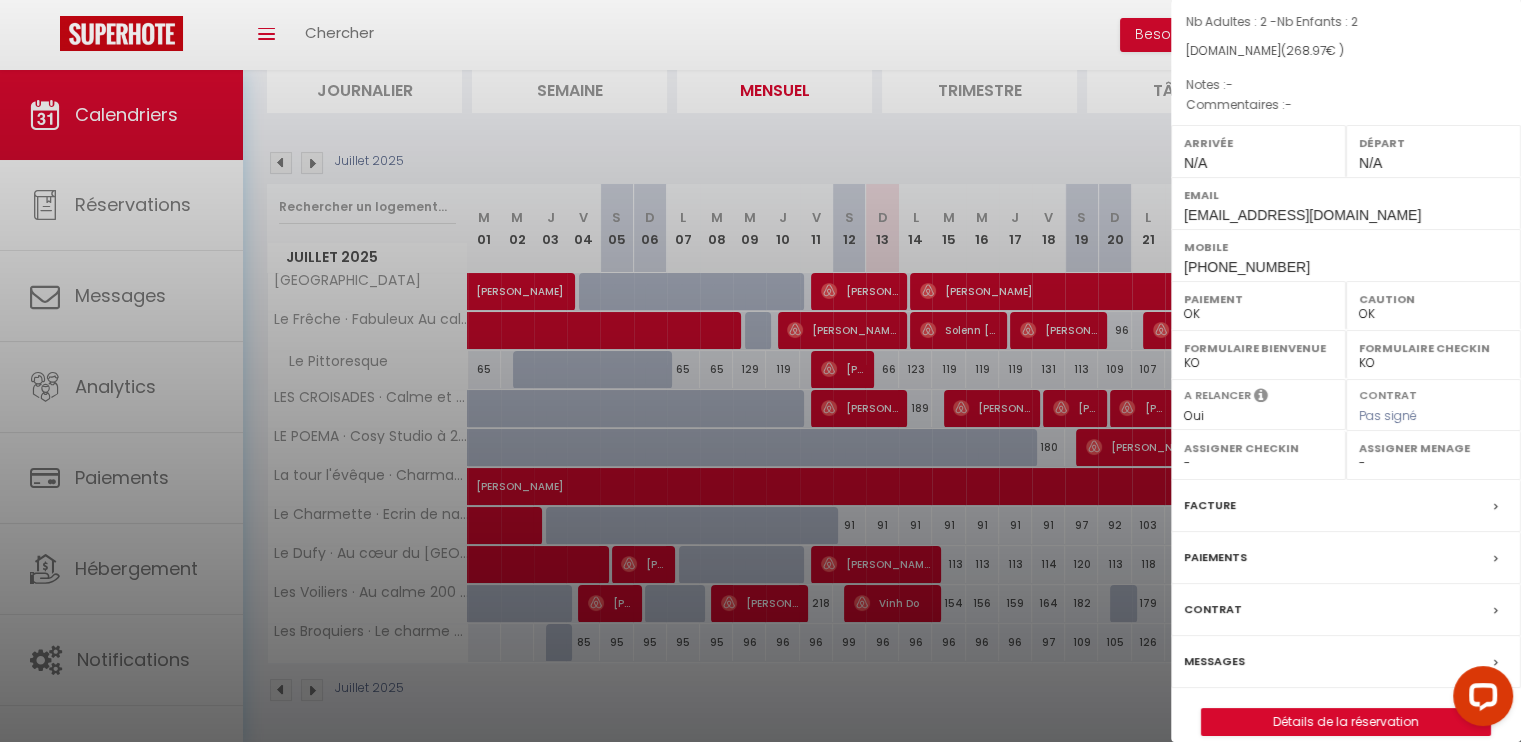 click on "Messages" at bounding box center [1214, 661] 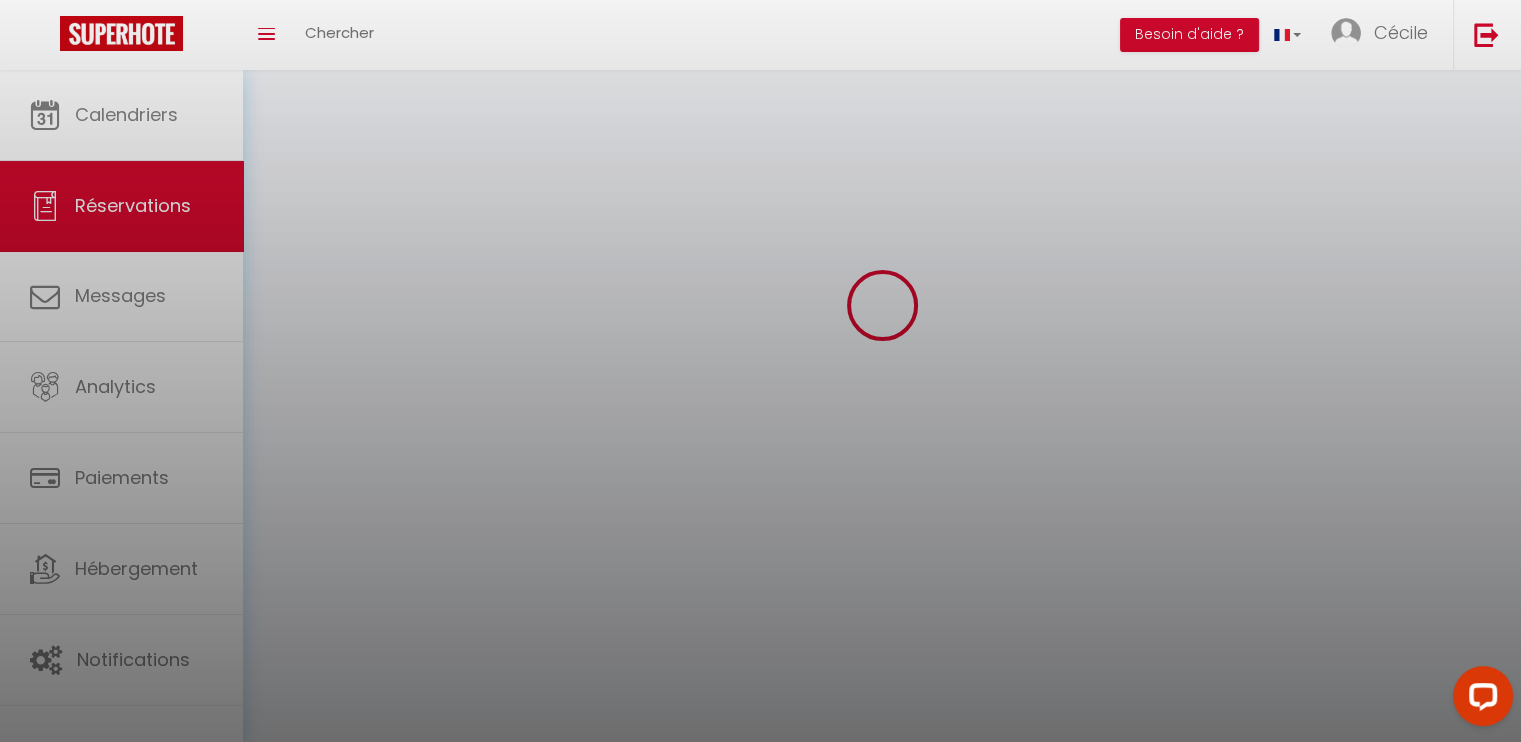 scroll, scrollTop: 0, scrollLeft: 0, axis: both 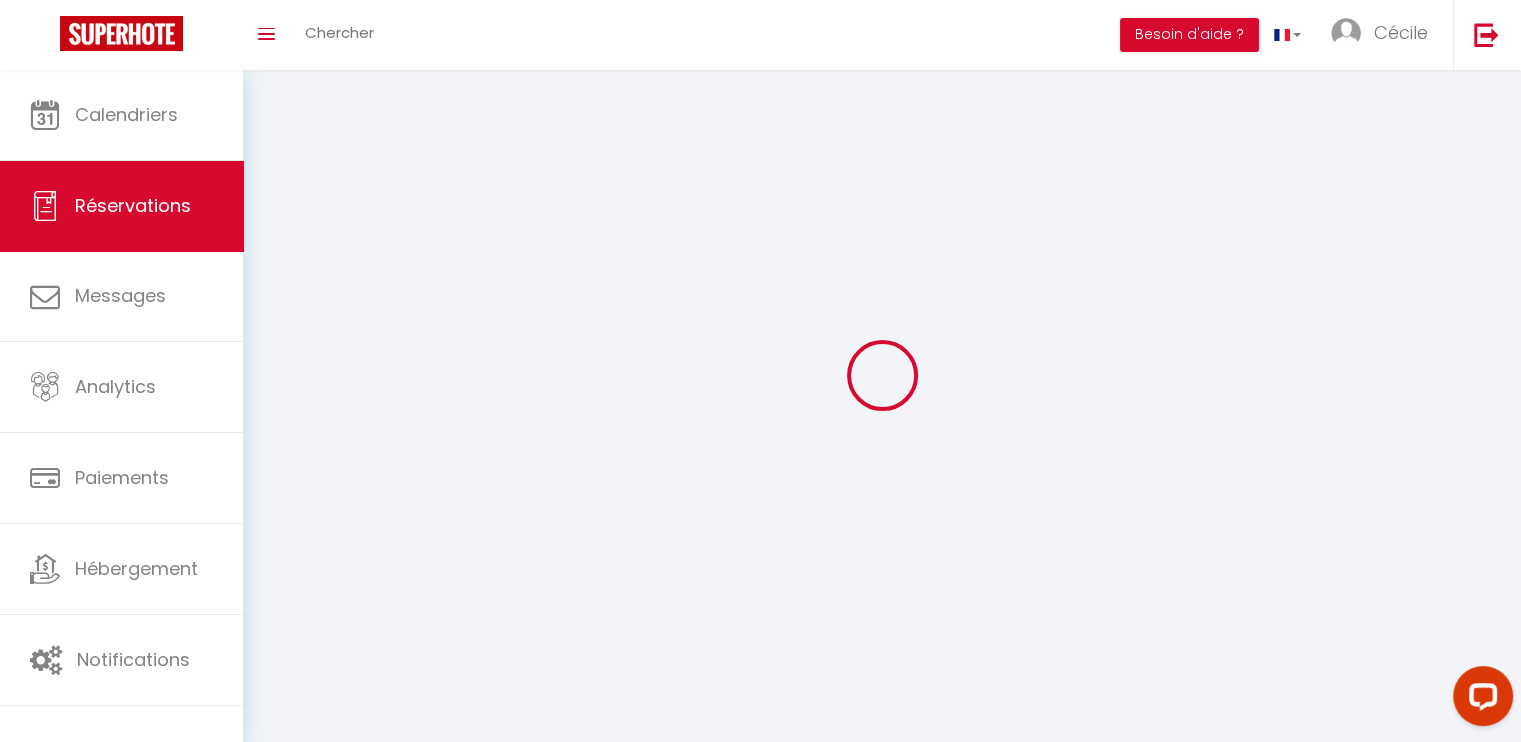 select 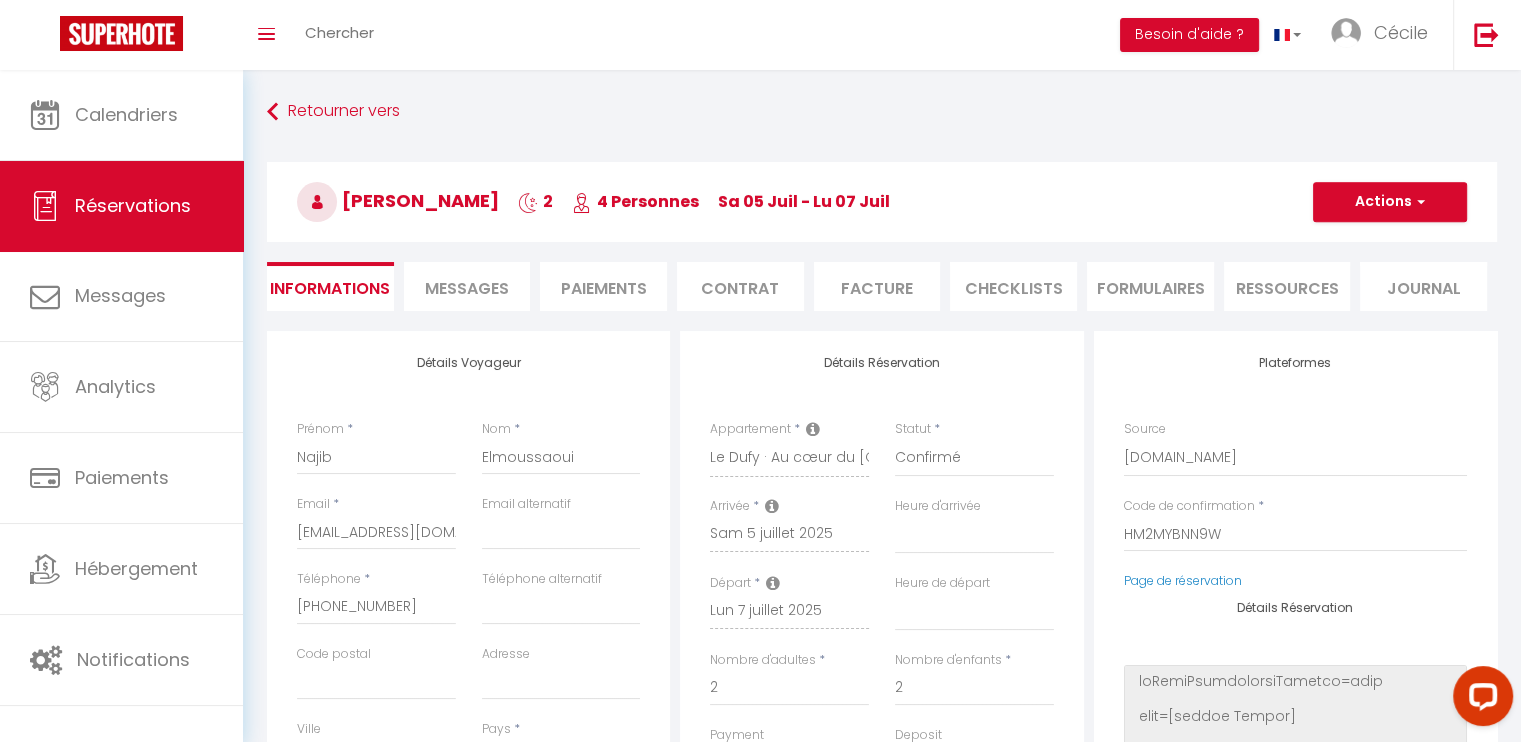 scroll, scrollTop: 6287, scrollLeft: 0, axis: vertical 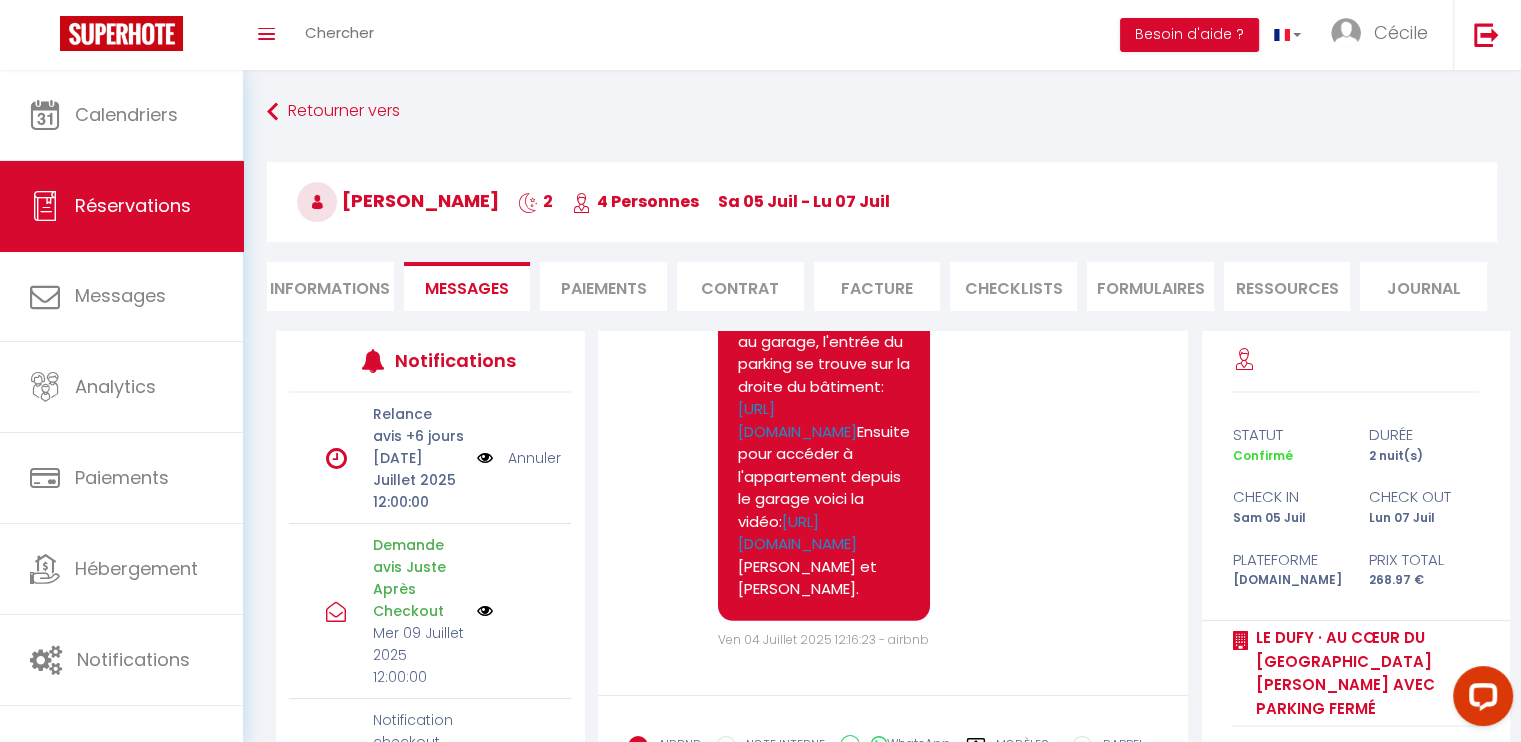 click on "Annuler" at bounding box center [534, 458] 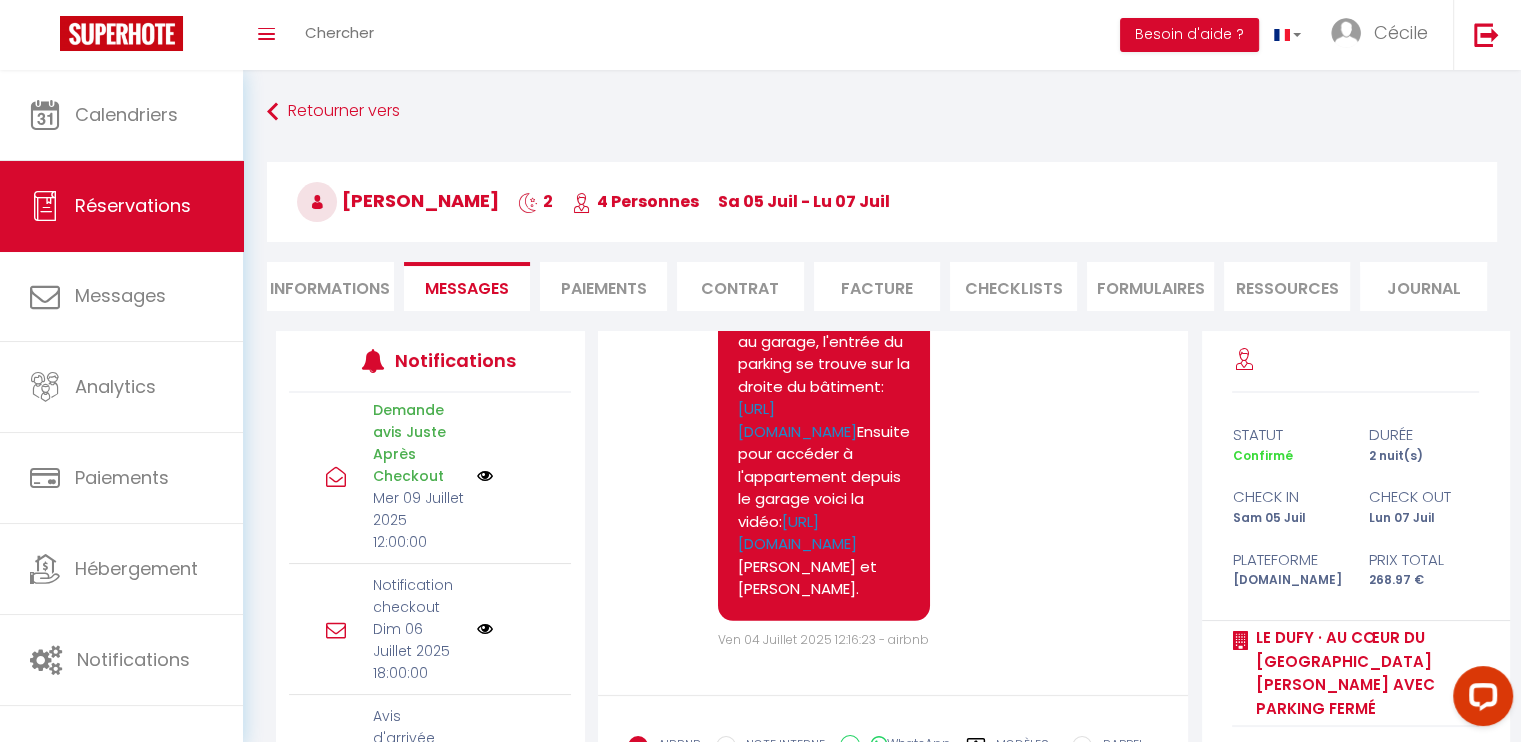 scroll, scrollTop: 0, scrollLeft: 0, axis: both 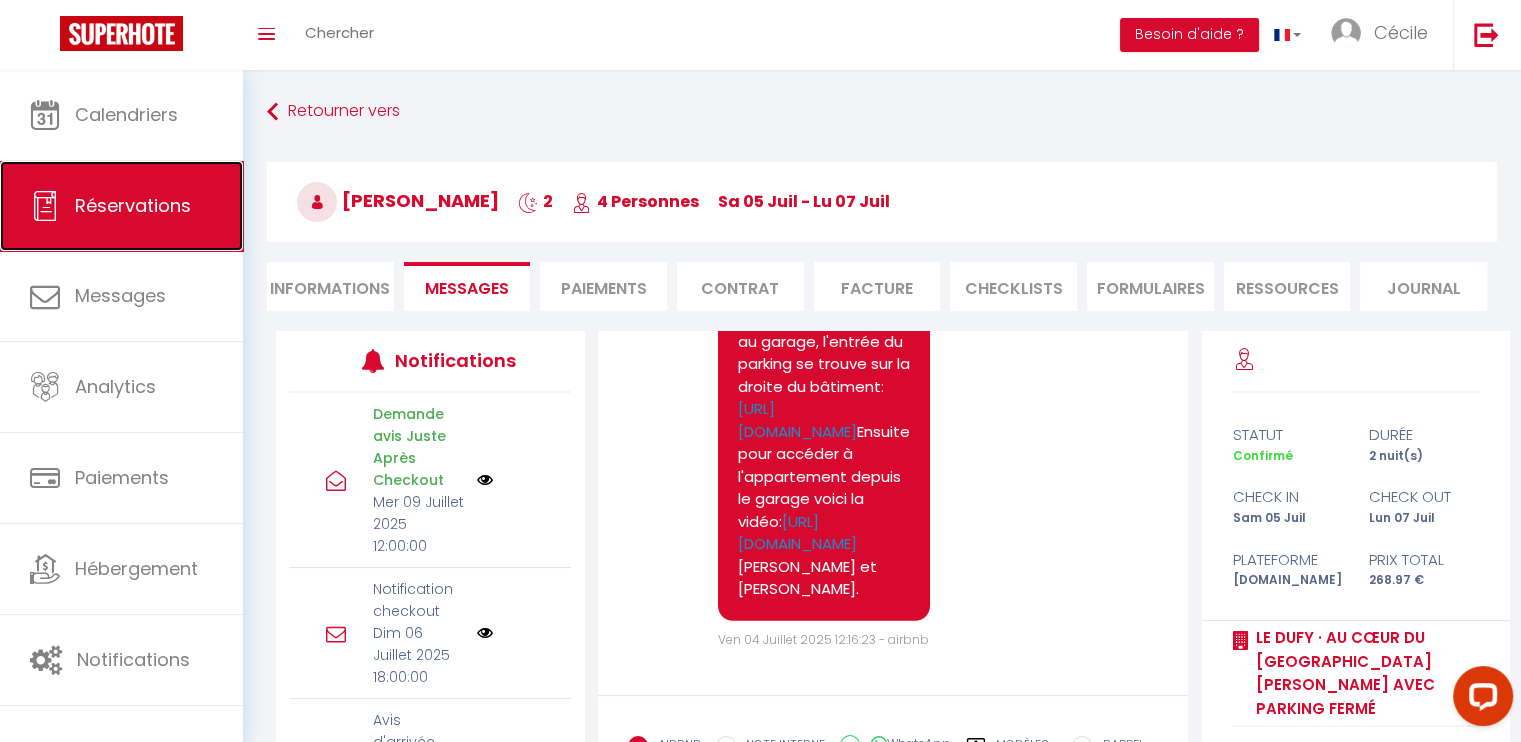 click on "Réservations" at bounding box center [133, 205] 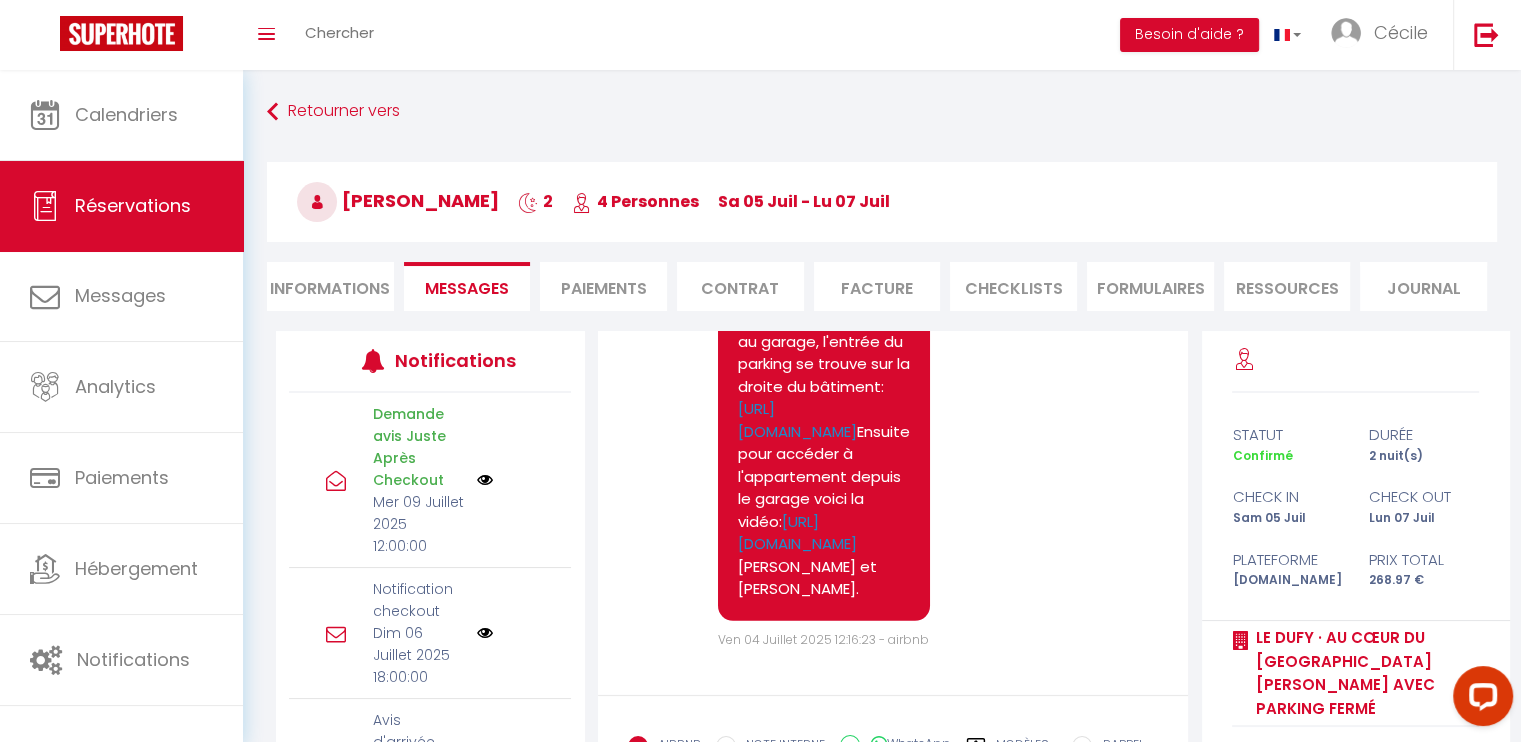 select on "not_cancelled" 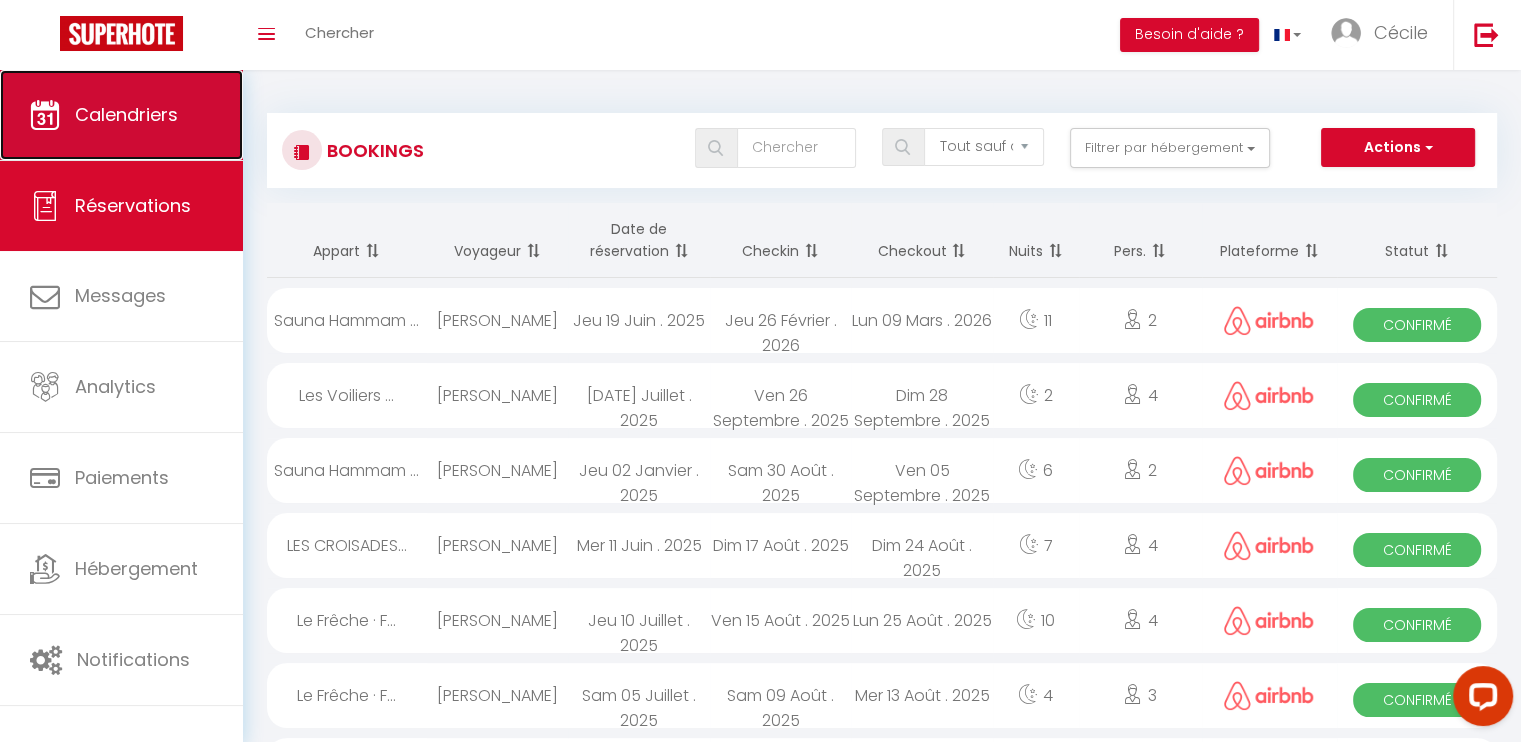 click on "Calendriers" at bounding box center [126, 114] 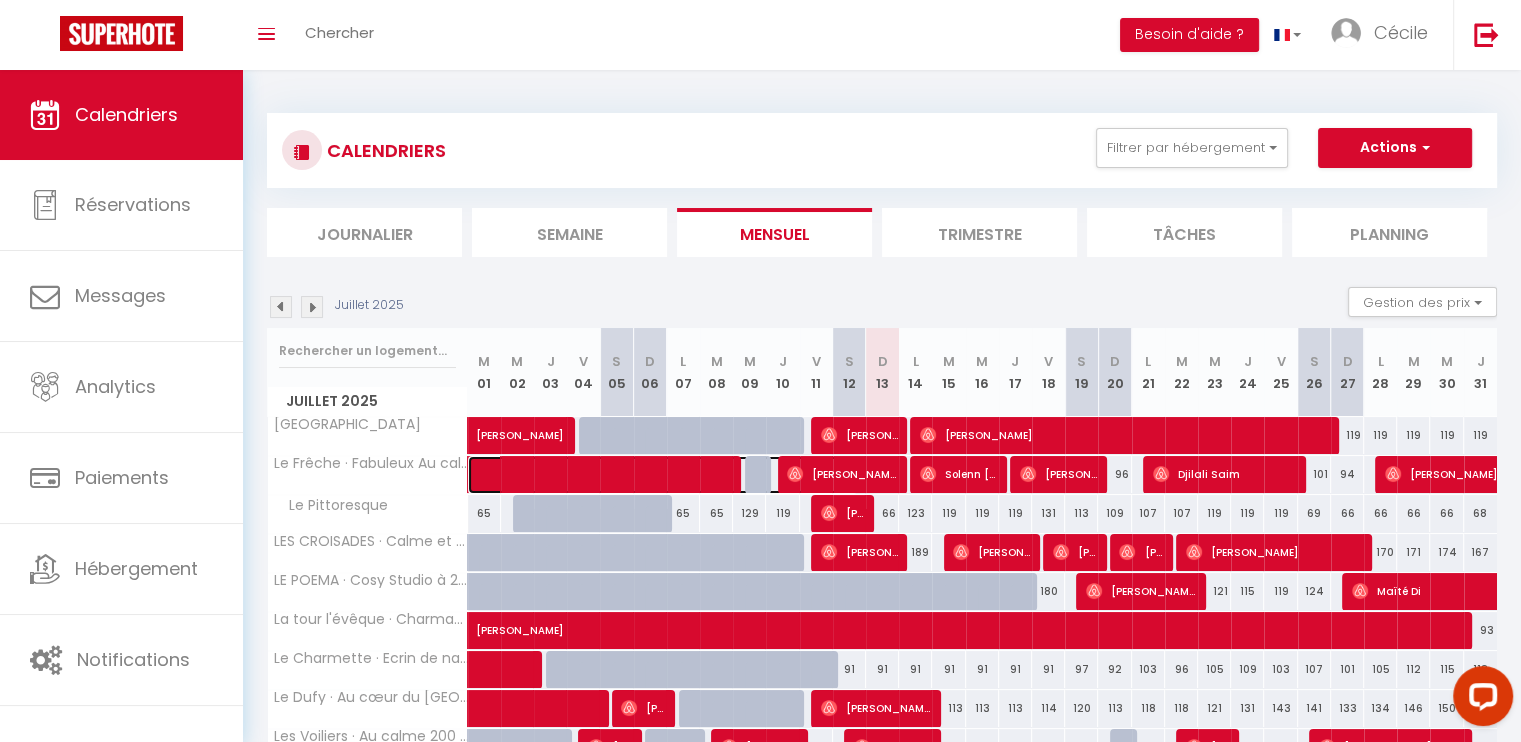 click at bounding box center (673, 475) 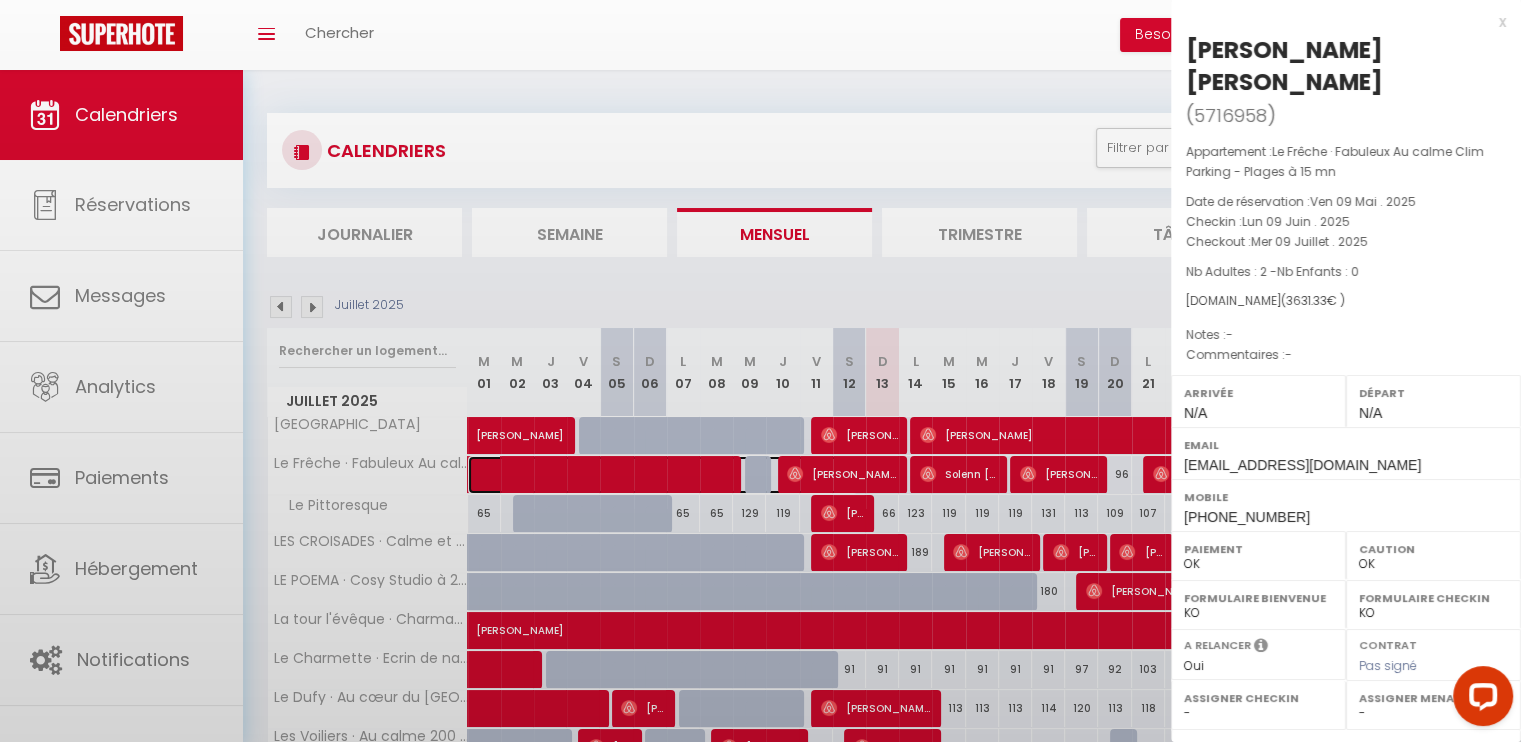 select on "32744" 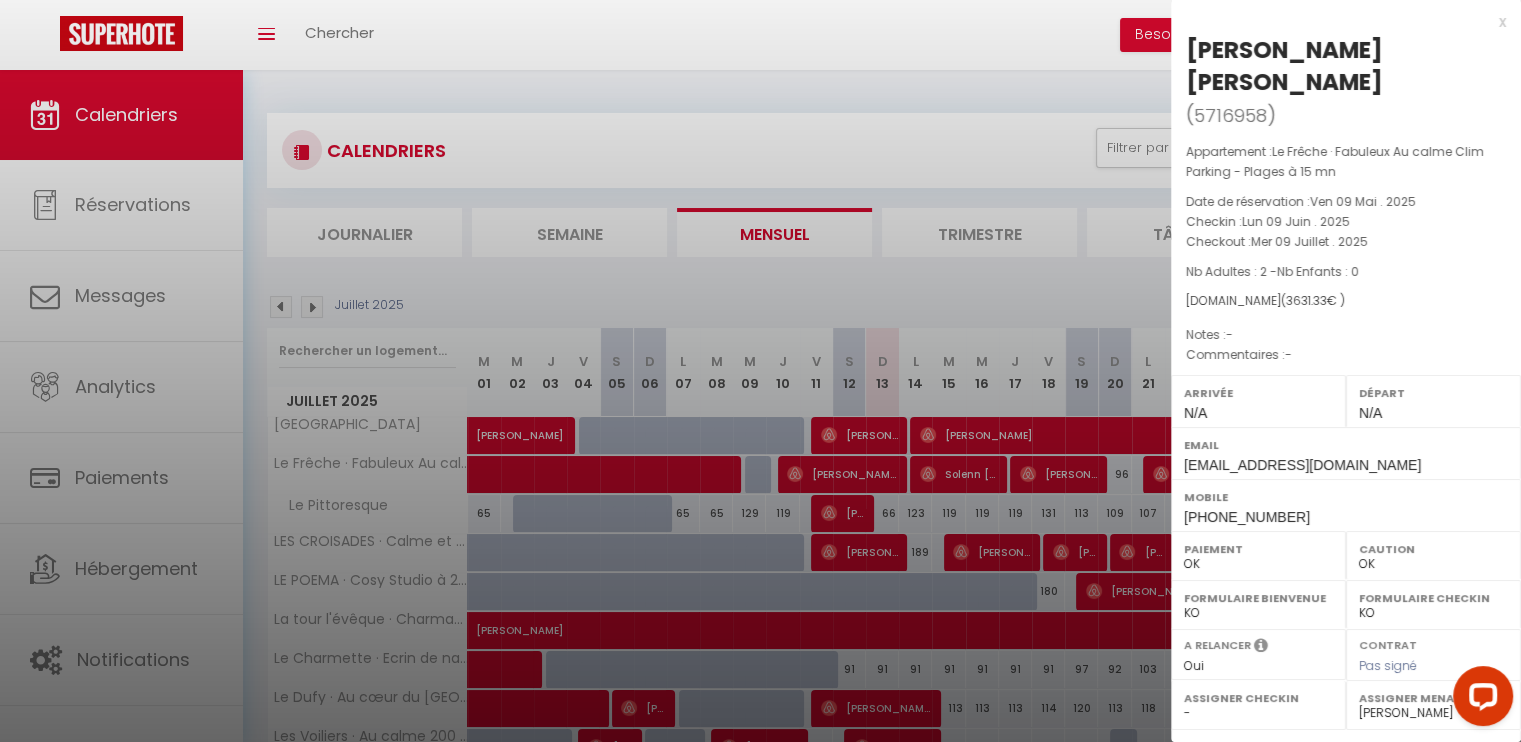 click at bounding box center [760, 371] 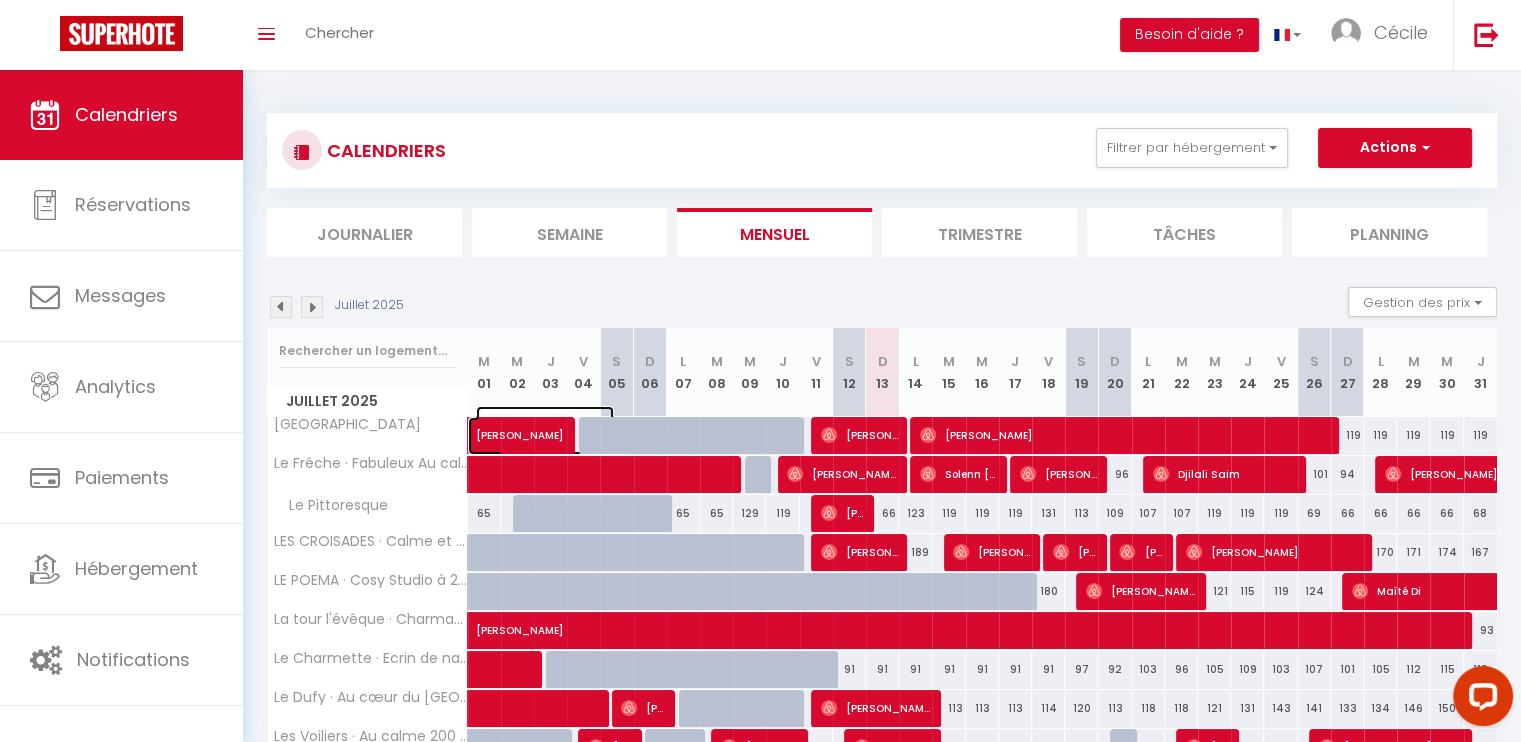 click on "[PERSON_NAME]" at bounding box center [545, 425] 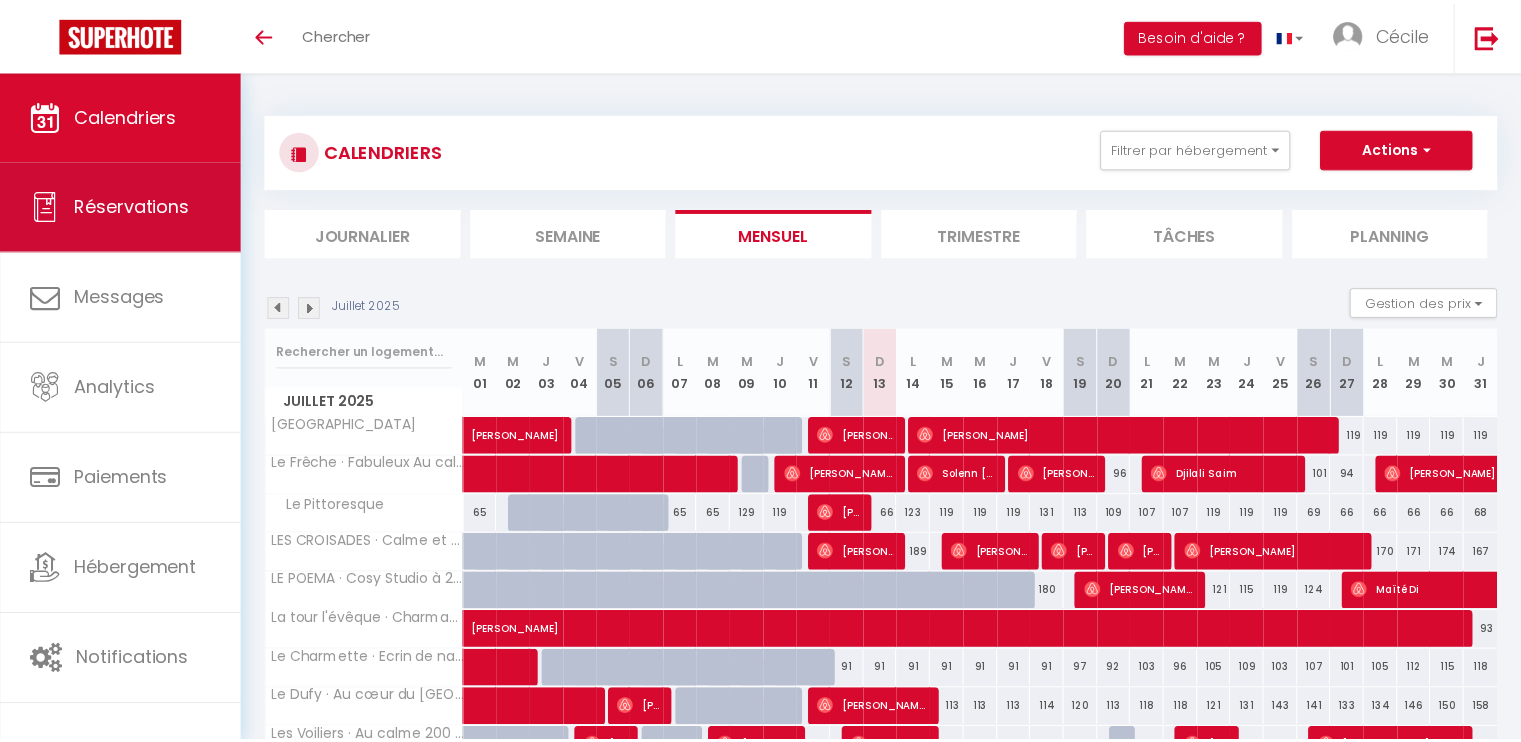 scroll, scrollTop: 0, scrollLeft: 0, axis: both 